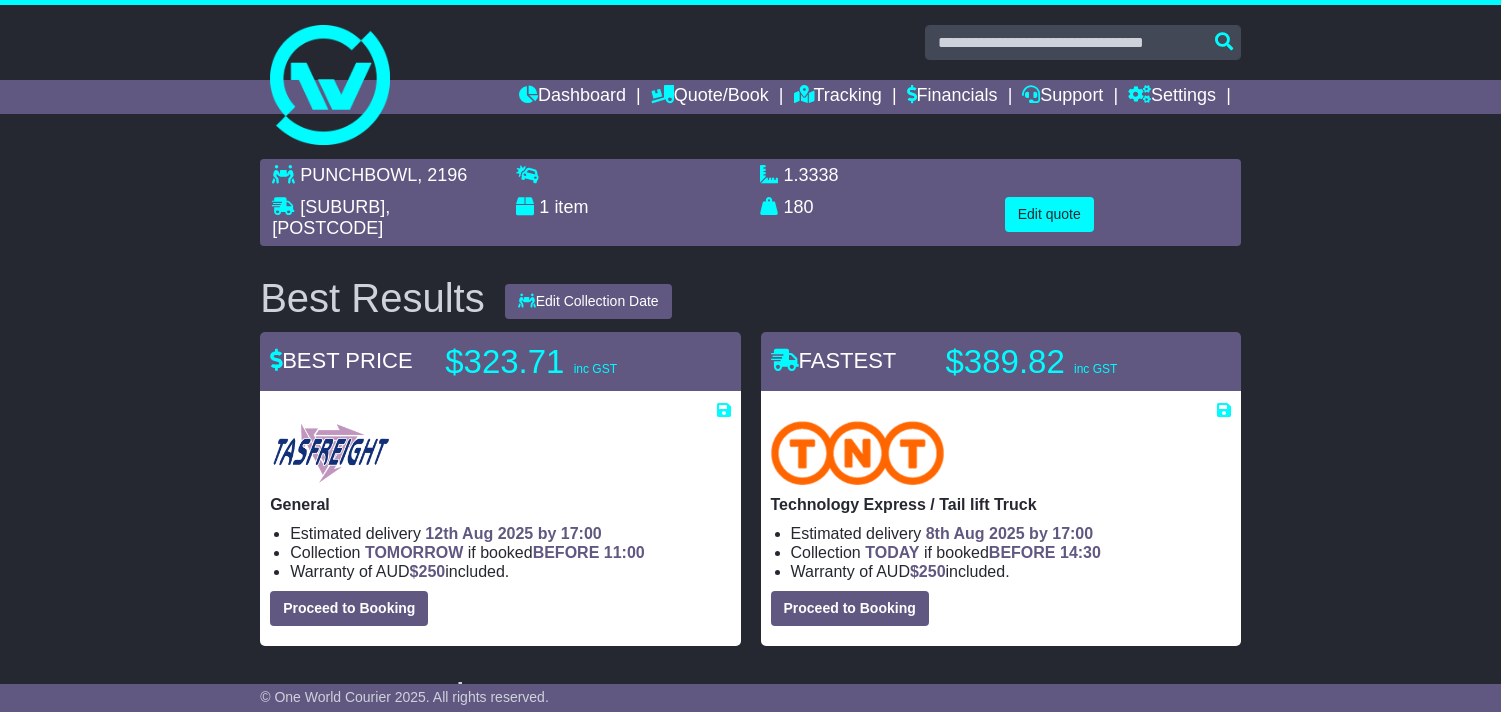 scroll, scrollTop: 0, scrollLeft: 0, axis: both 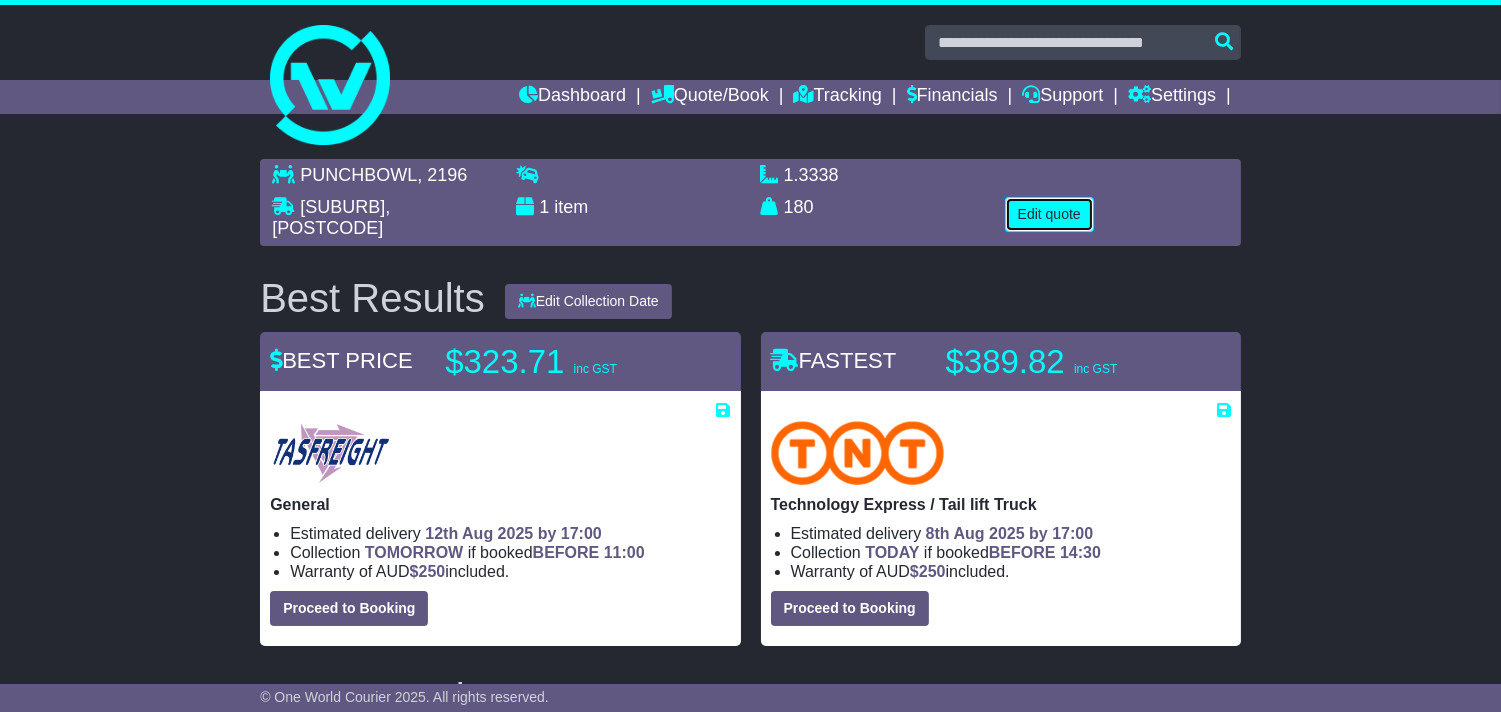 click on "Edit quote" at bounding box center (1049, 214) 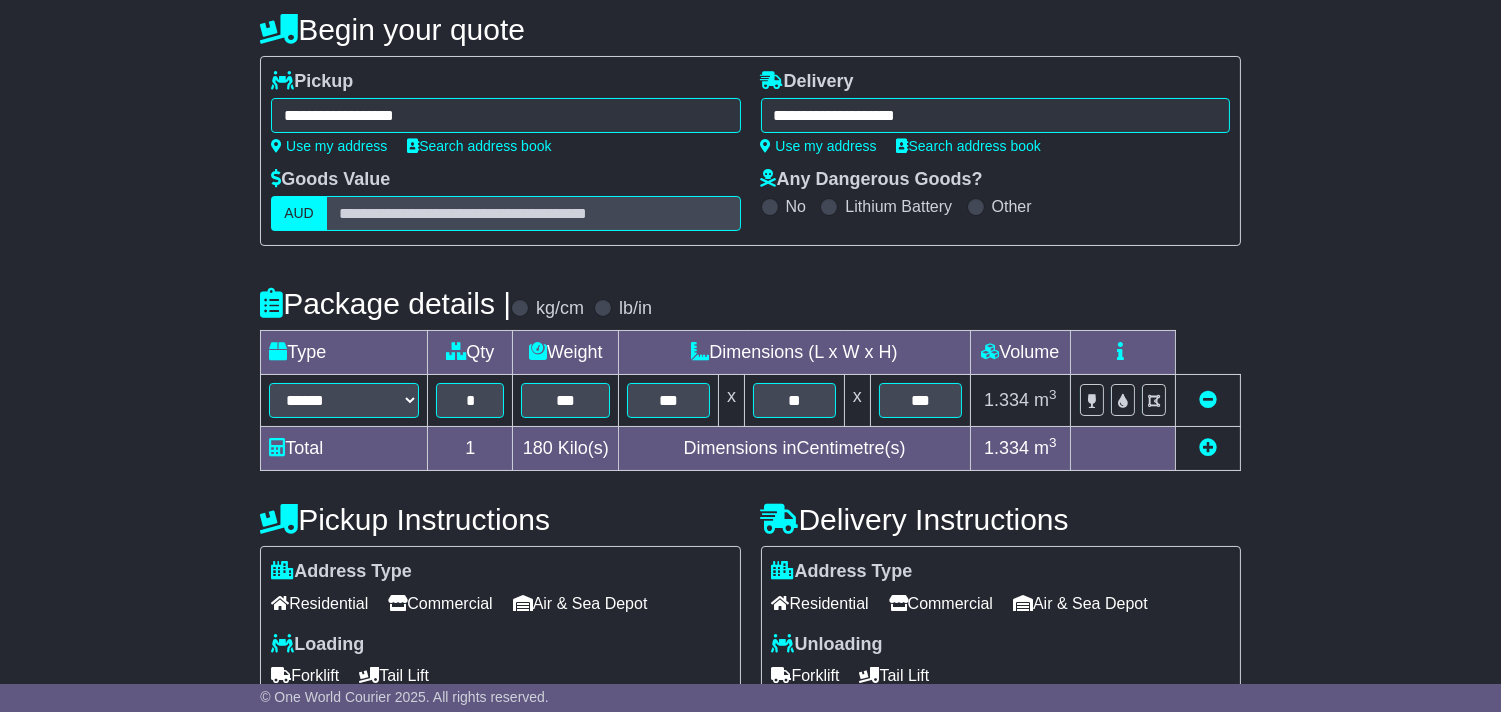scroll, scrollTop: 532, scrollLeft: 0, axis: vertical 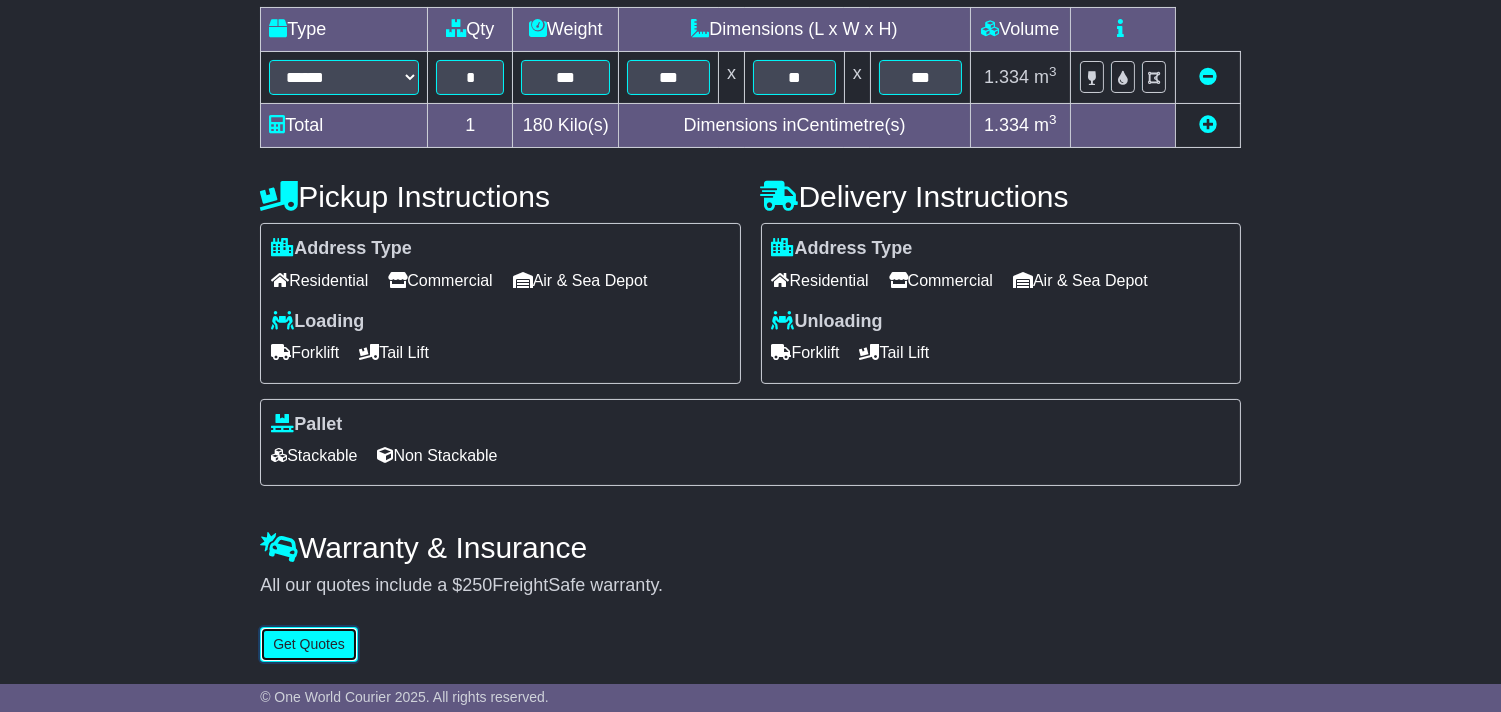click on "Get Quotes" at bounding box center [309, 644] 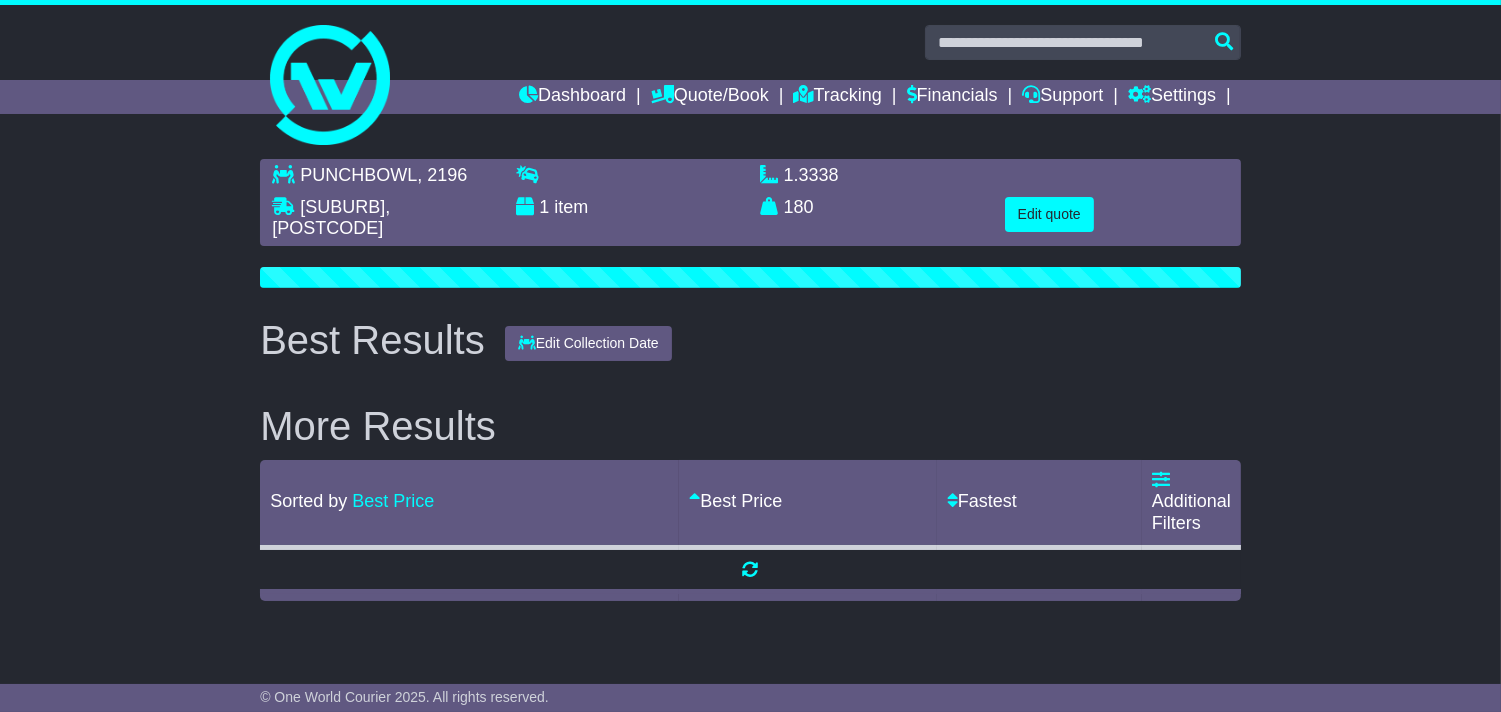 scroll, scrollTop: 0, scrollLeft: 0, axis: both 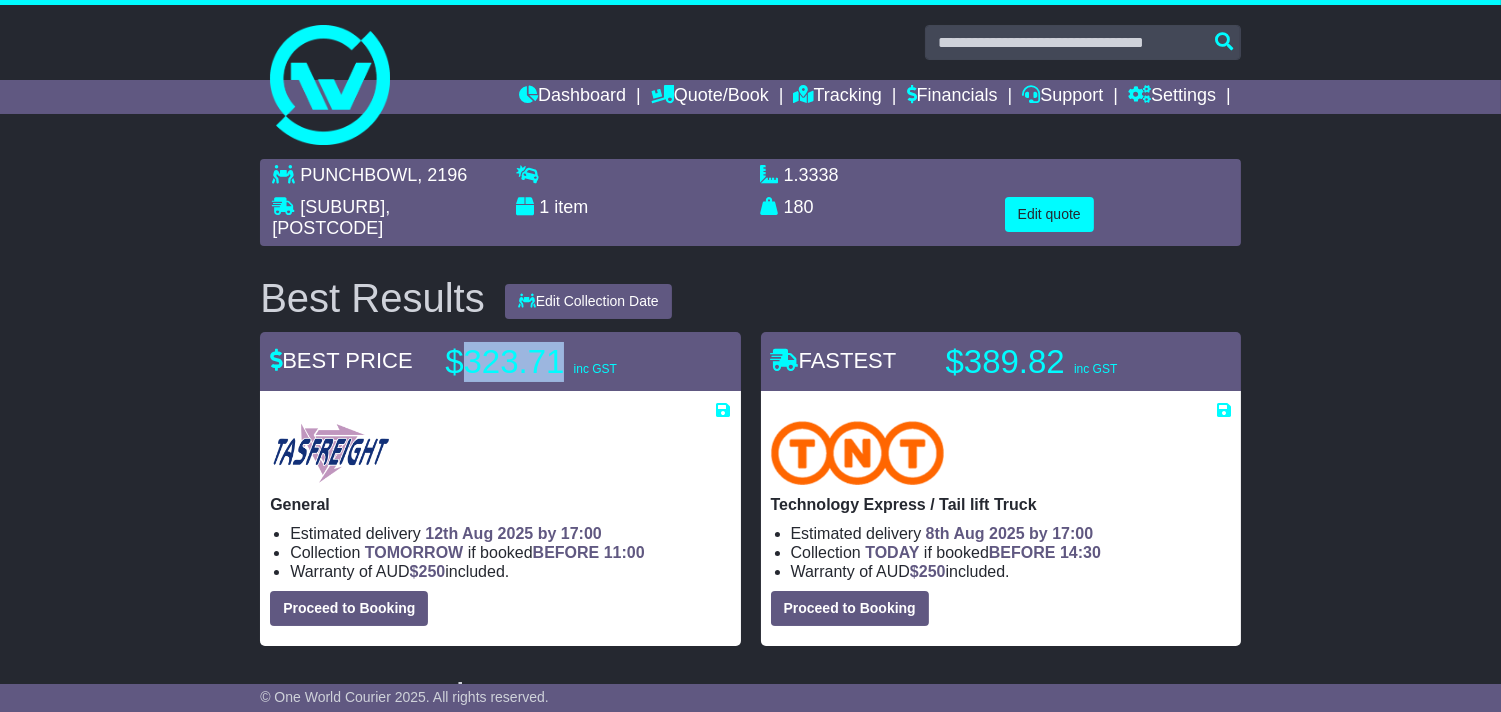drag, startPoint x: 468, startPoint y: 342, endPoint x: 564, endPoint y: 344, distance: 96.02083 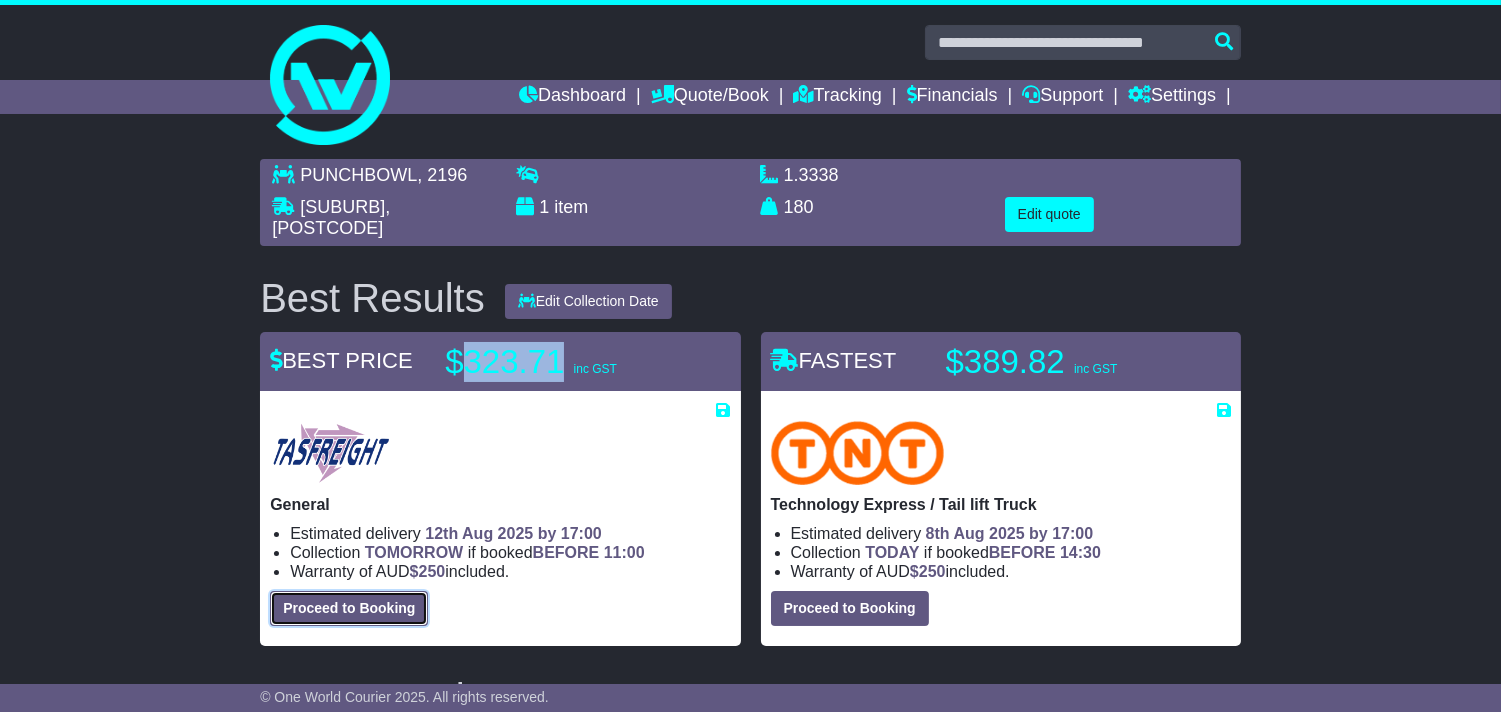 click on "Proceed to Booking" at bounding box center [349, 608] 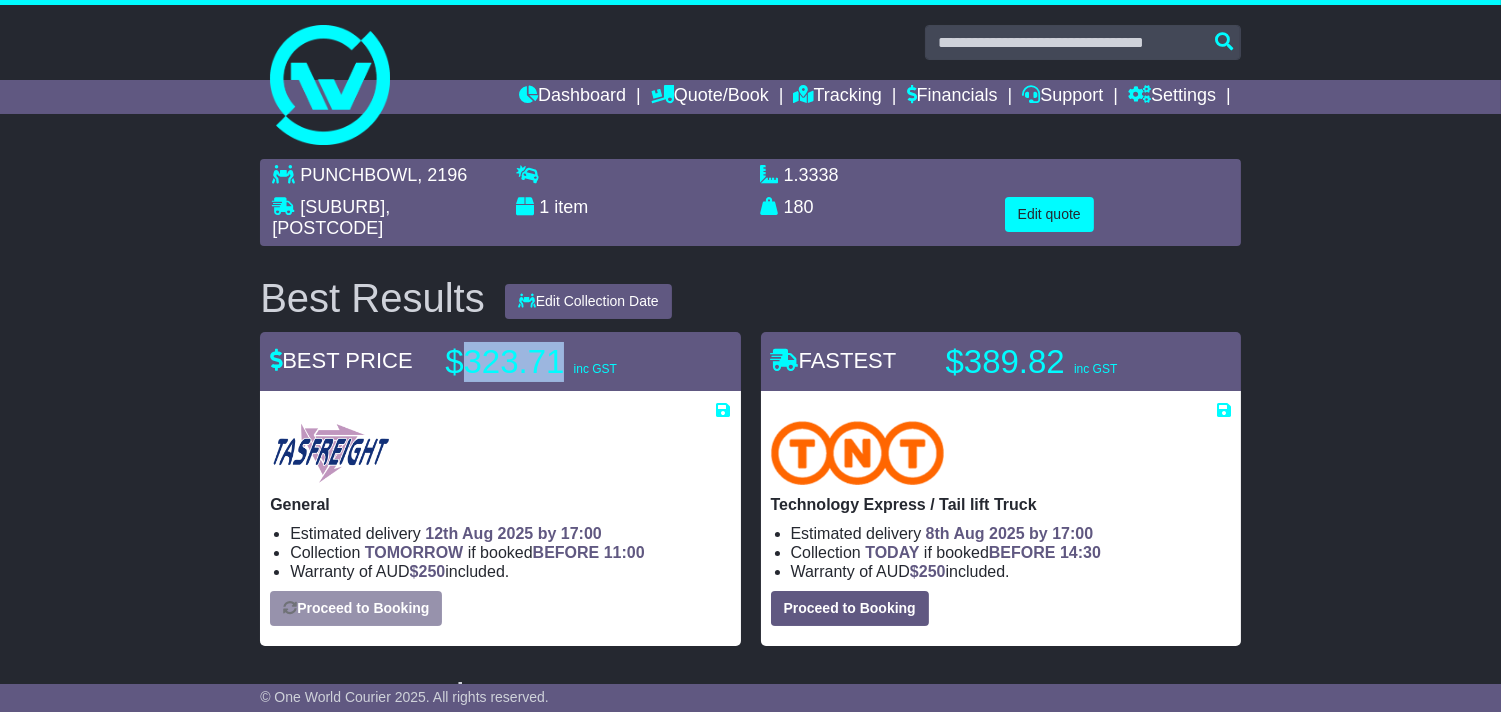 select on "**********" 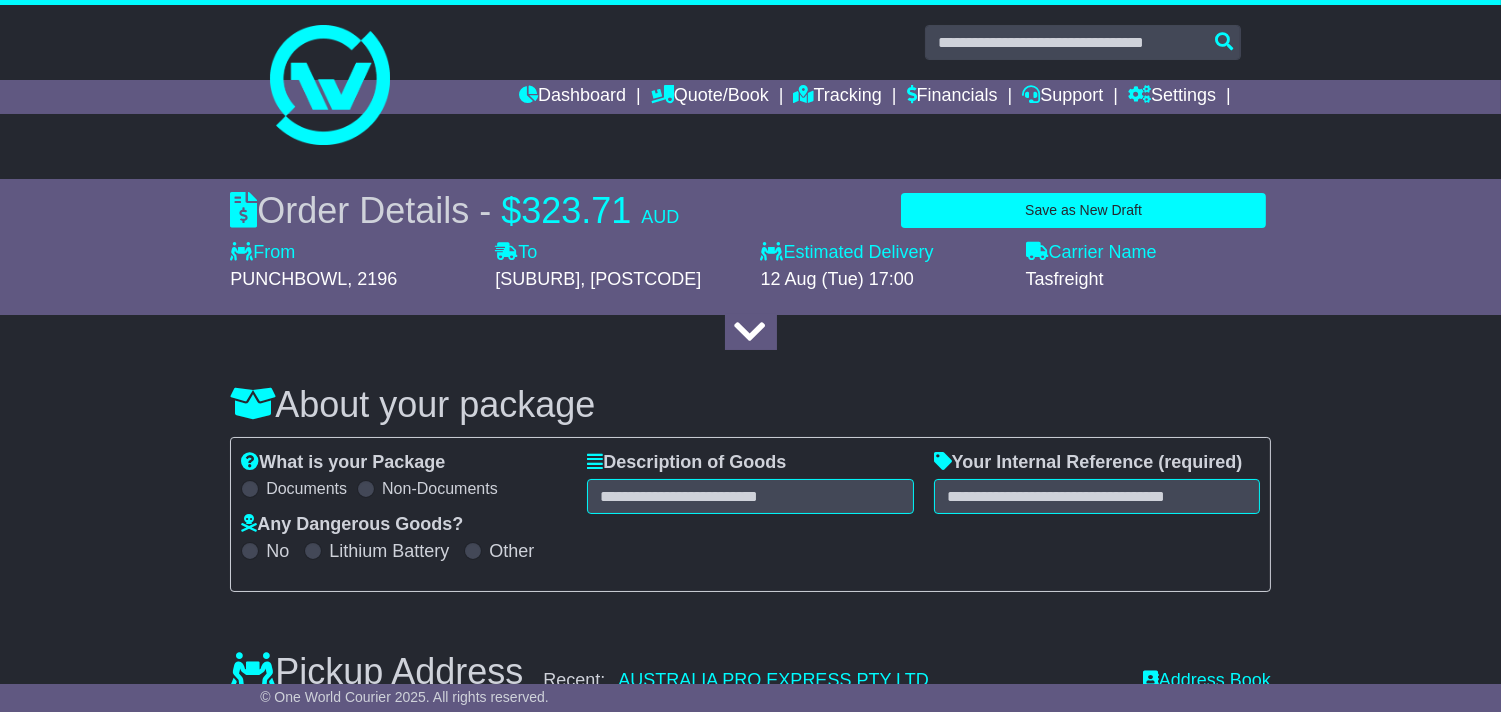 select 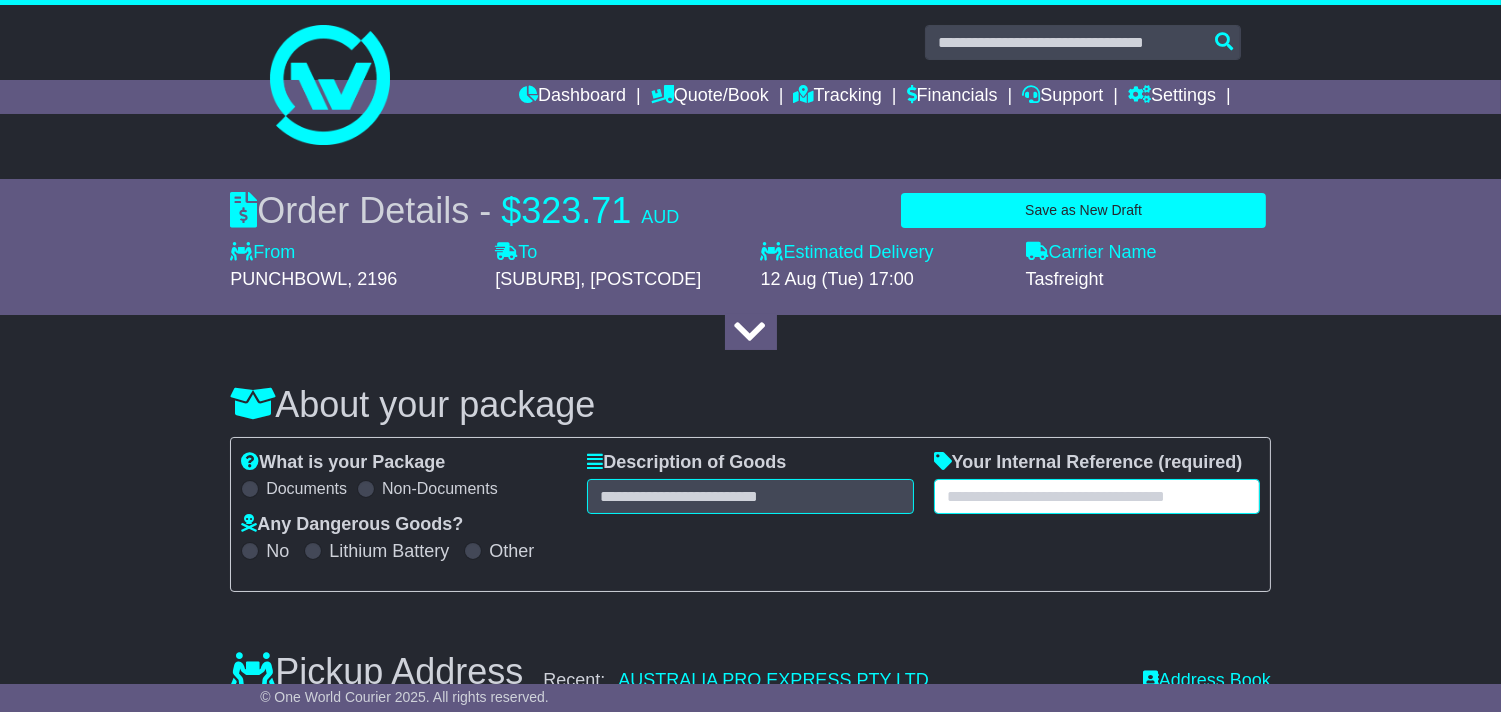 click at bounding box center [1097, 496] 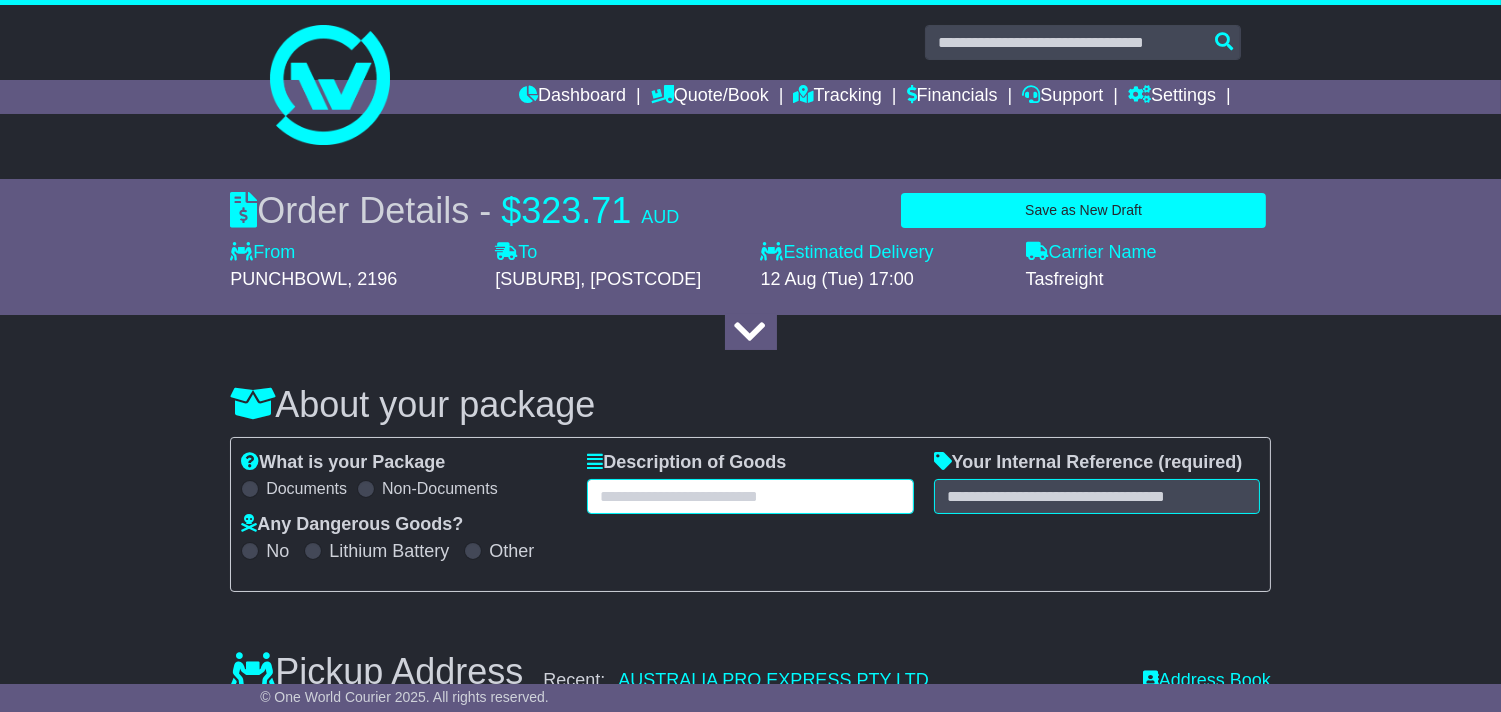 click at bounding box center [750, 496] 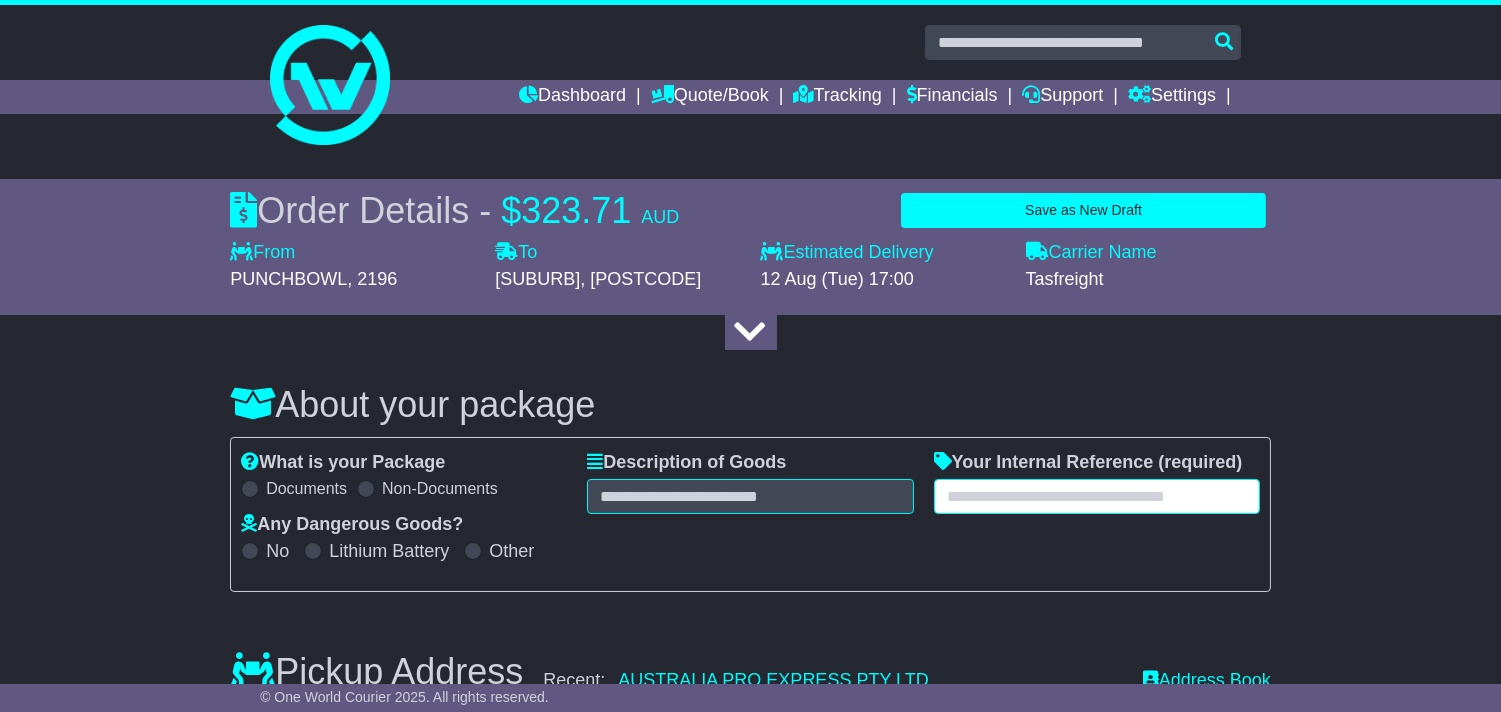click at bounding box center [1097, 496] 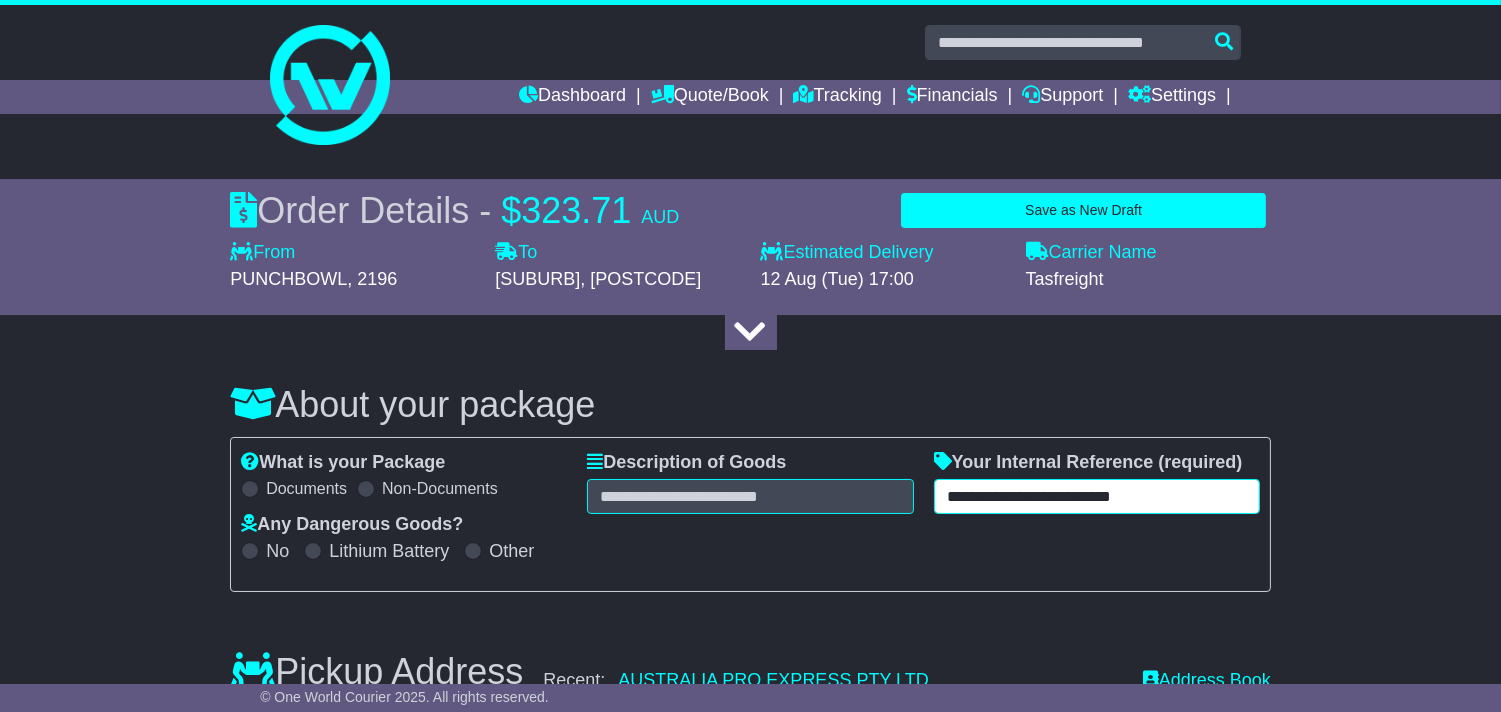 drag, startPoint x: 1080, startPoint y: 504, endPoint x: 918, endPoint y: 516, distance: 162.44383 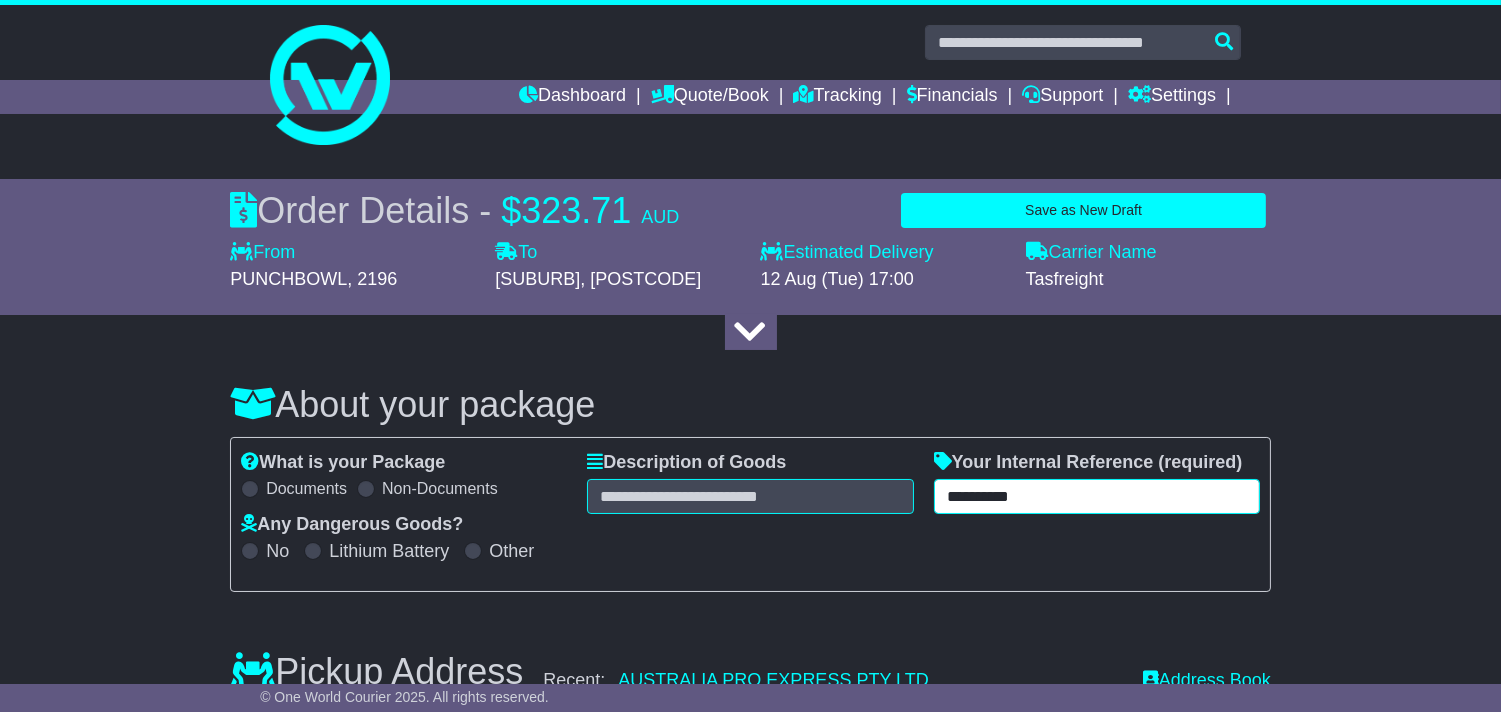 type on "**********" 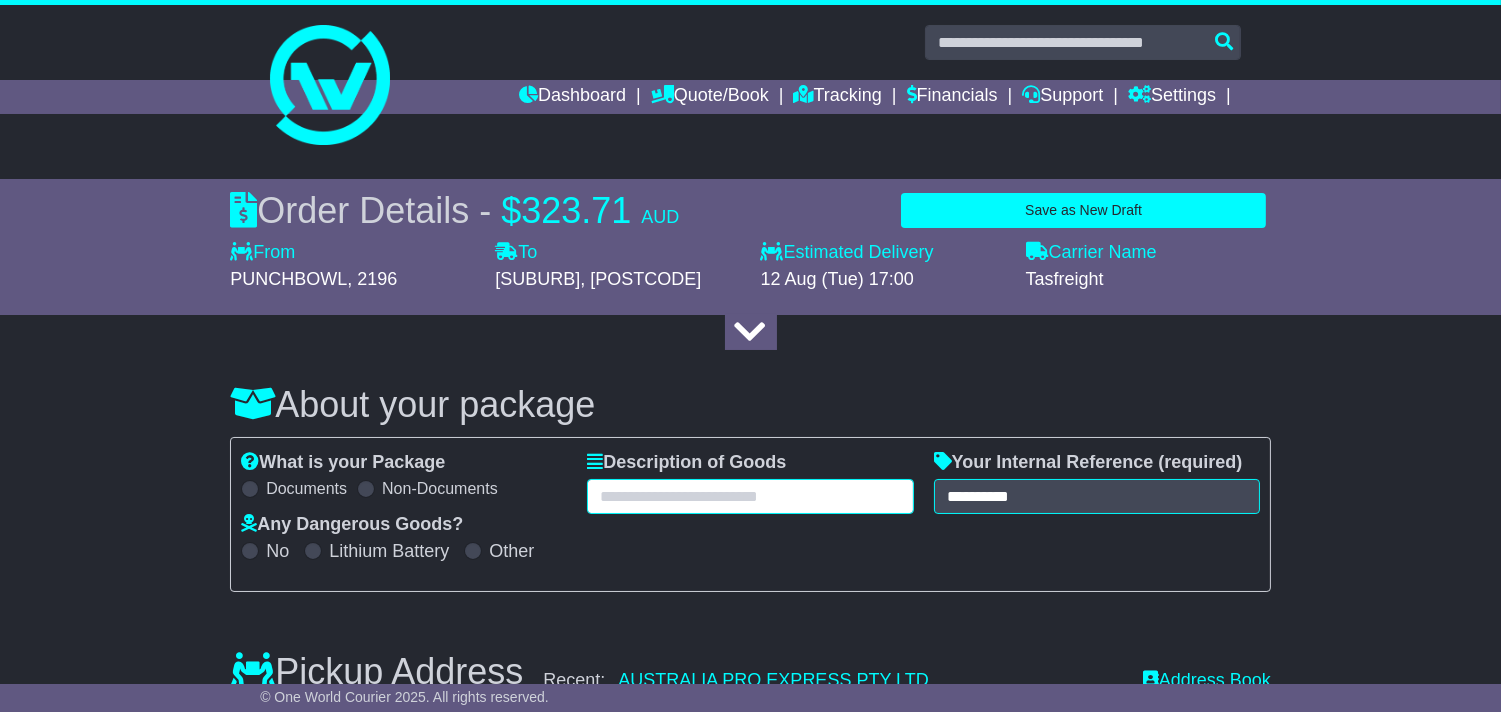 click at bounding box center [750, 496] 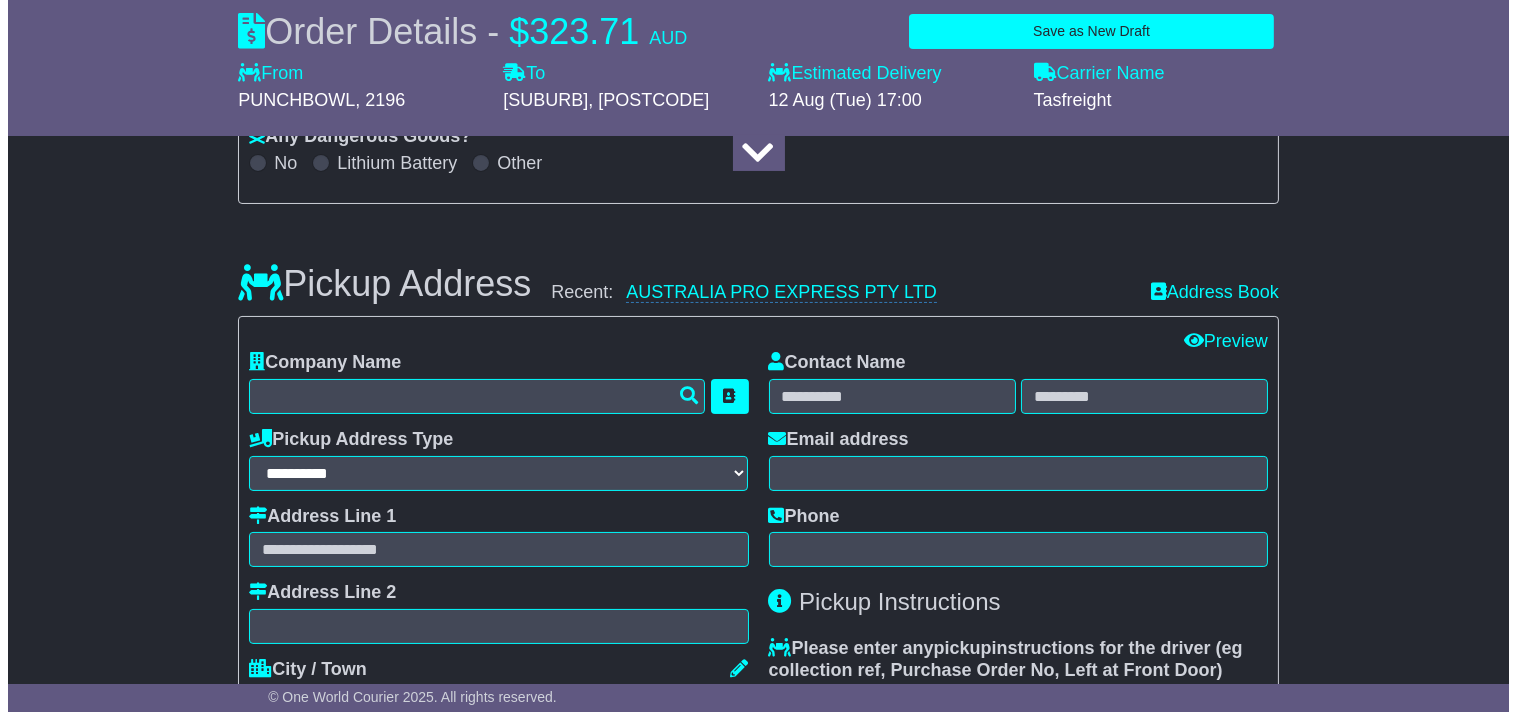 scroll, scrollTop: 444, scrollLeft: 0, axis: vertical 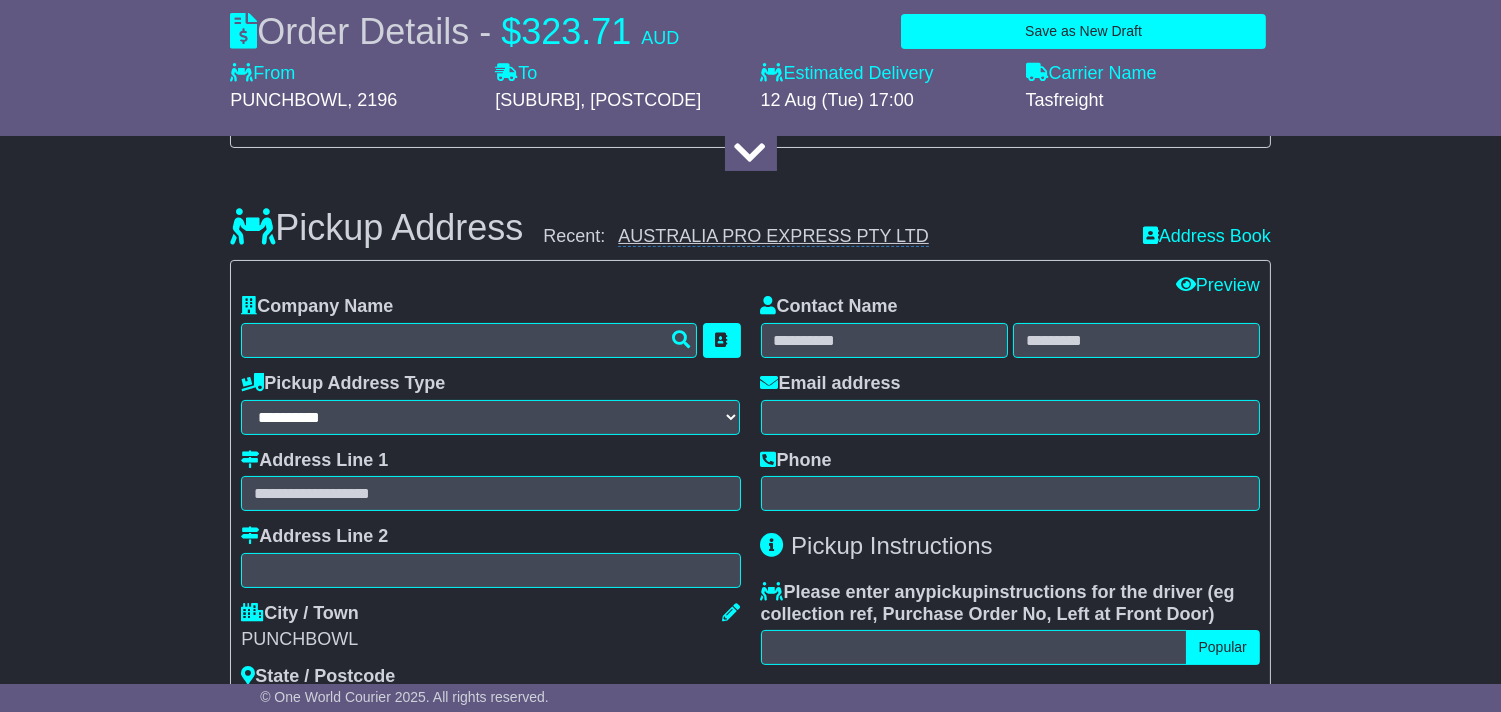type on "**********" 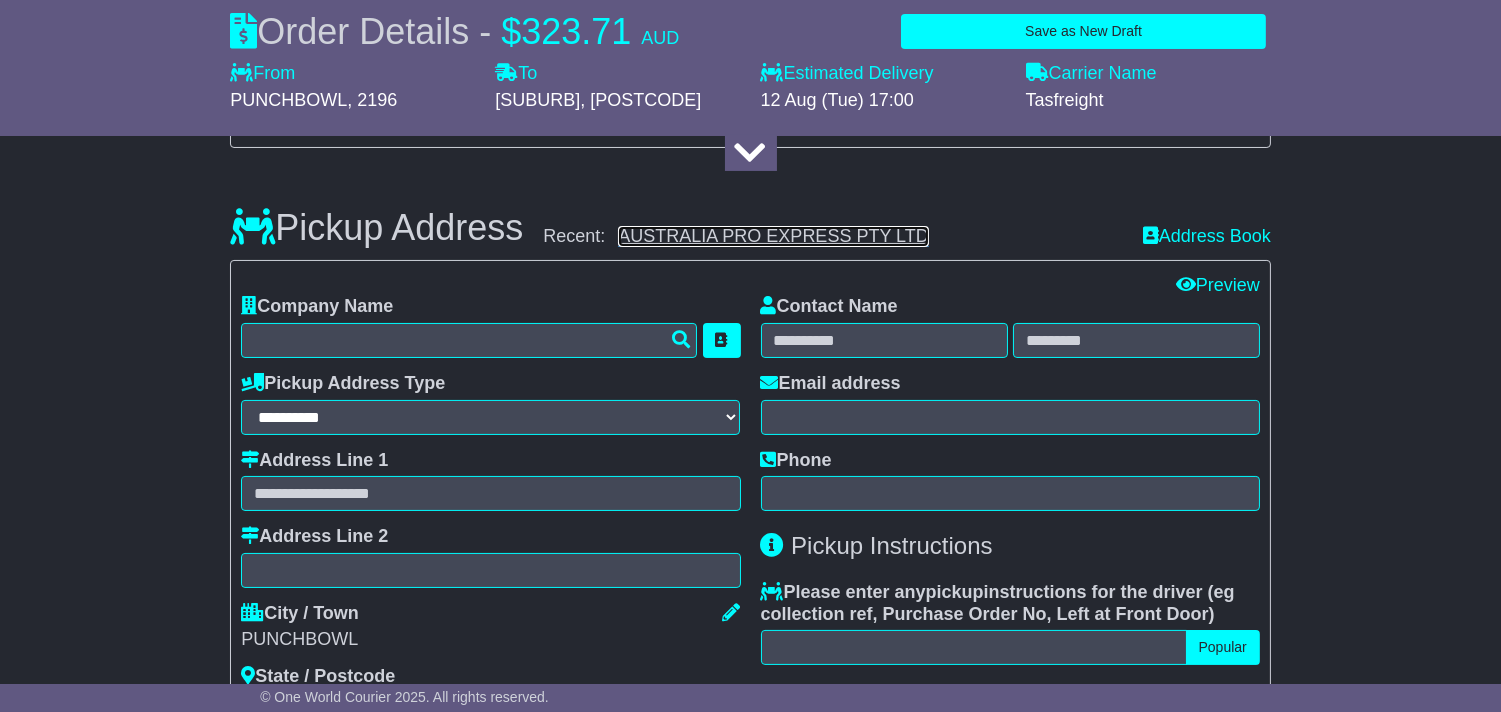 click on "AUSTRALIA PRO EXPRESS PTY LTD" at bounding box center (773, 236) 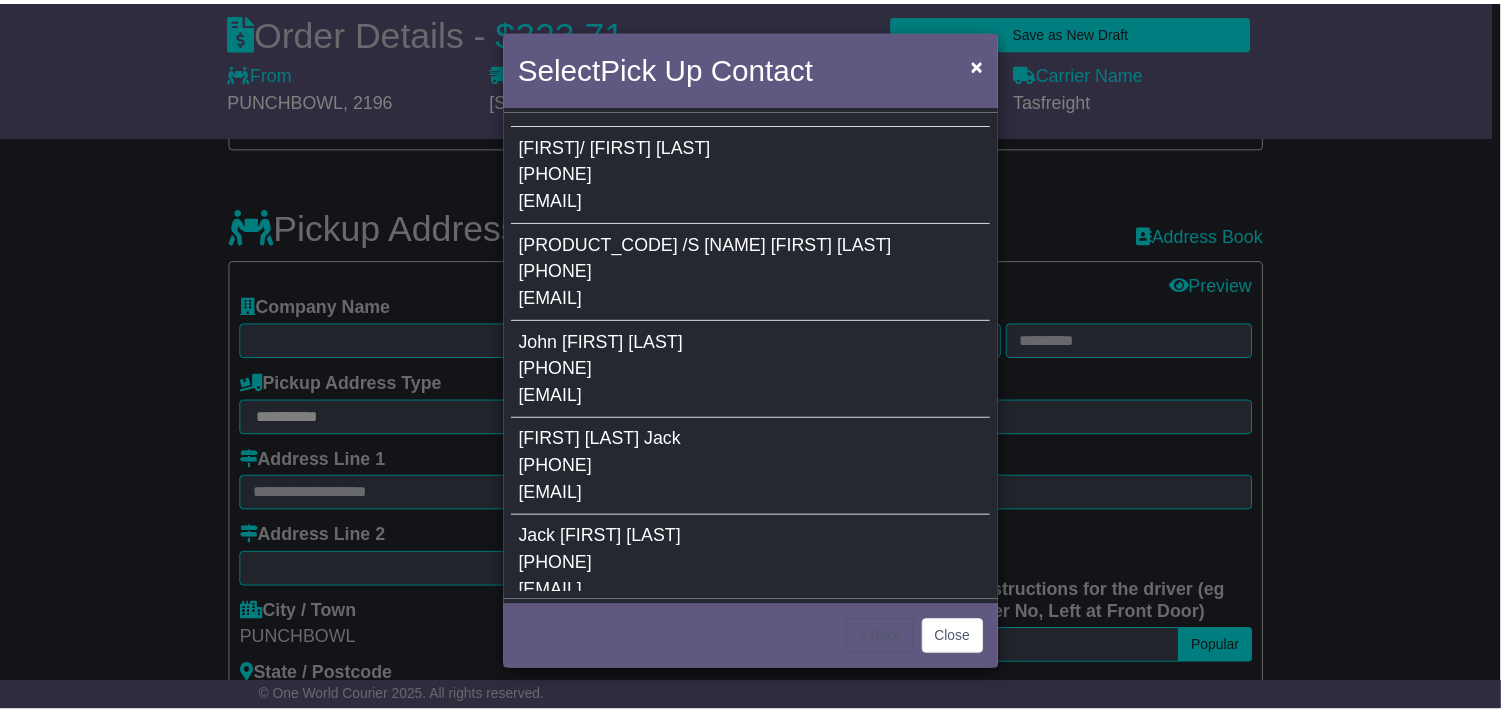 scroll, scrollTop: 63, scrollLeft: 0, axis: vertical 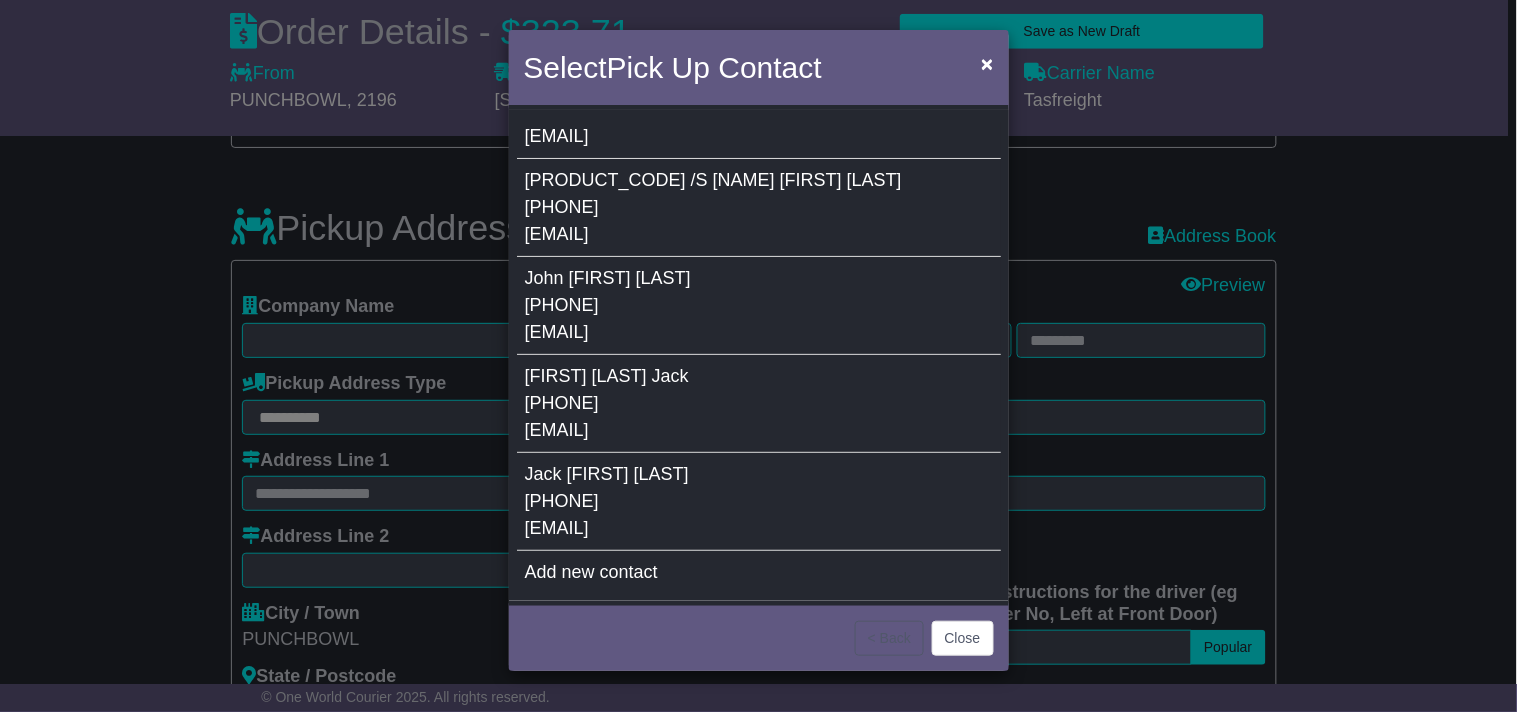 click on "[FIRST] [LAST]
[PHONE]
[EMAIL]" at bounding box center [759, 502] 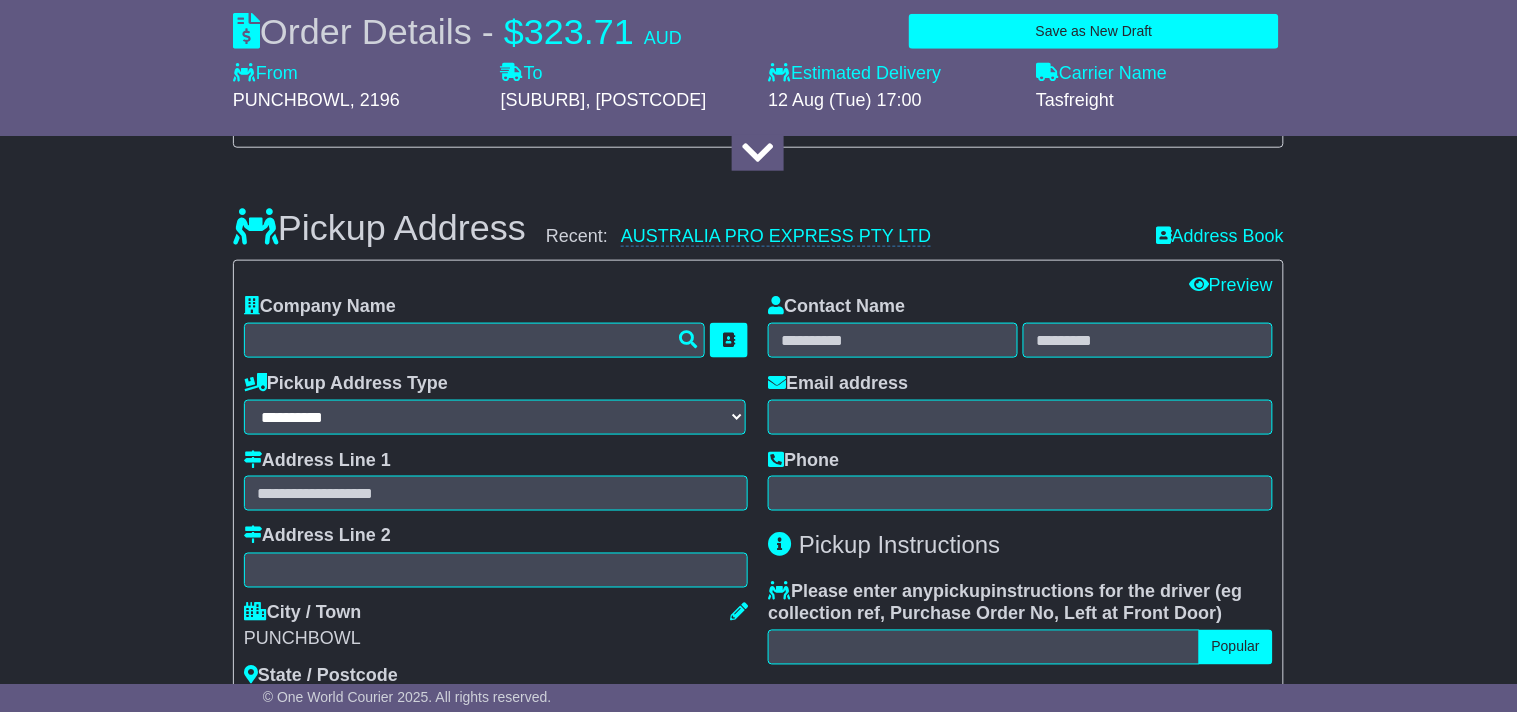 type on "**********" 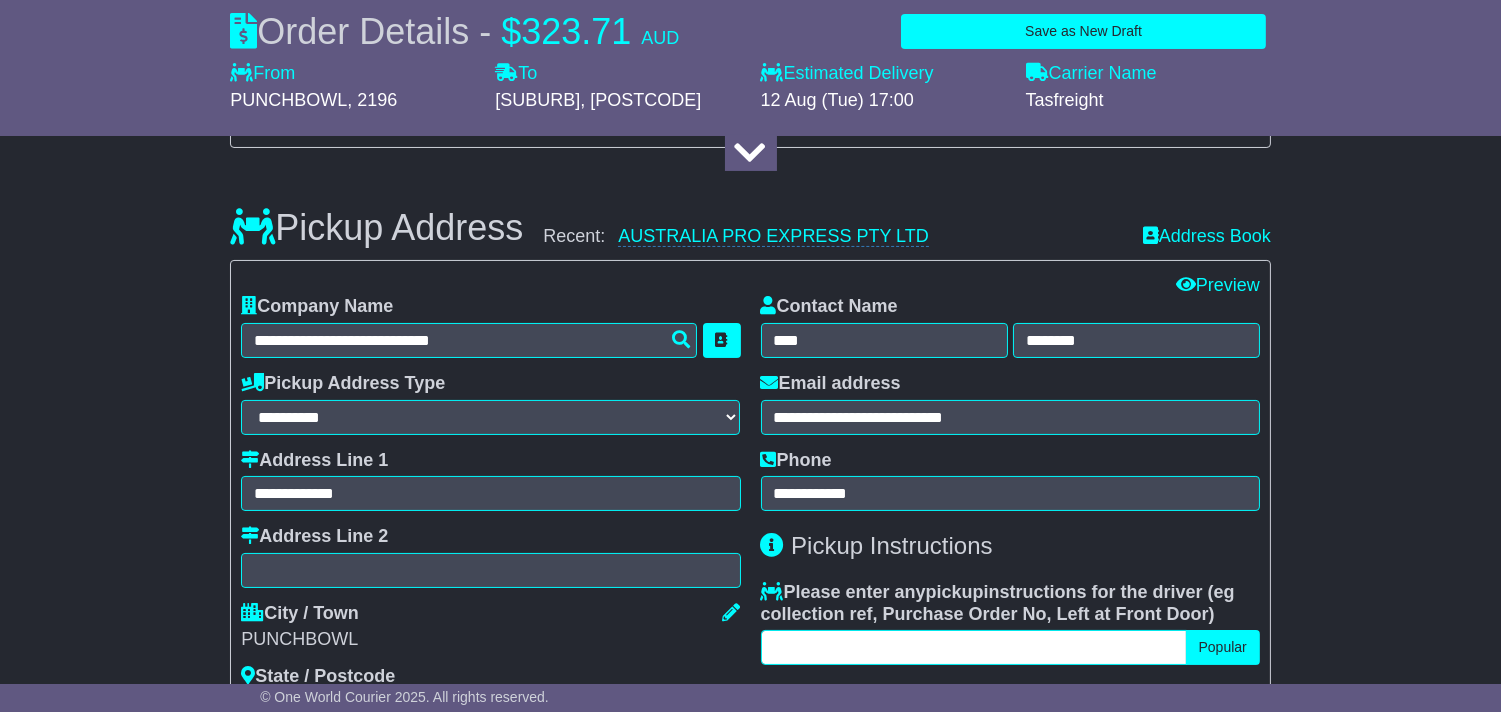 click at bounding box center [974, 647] 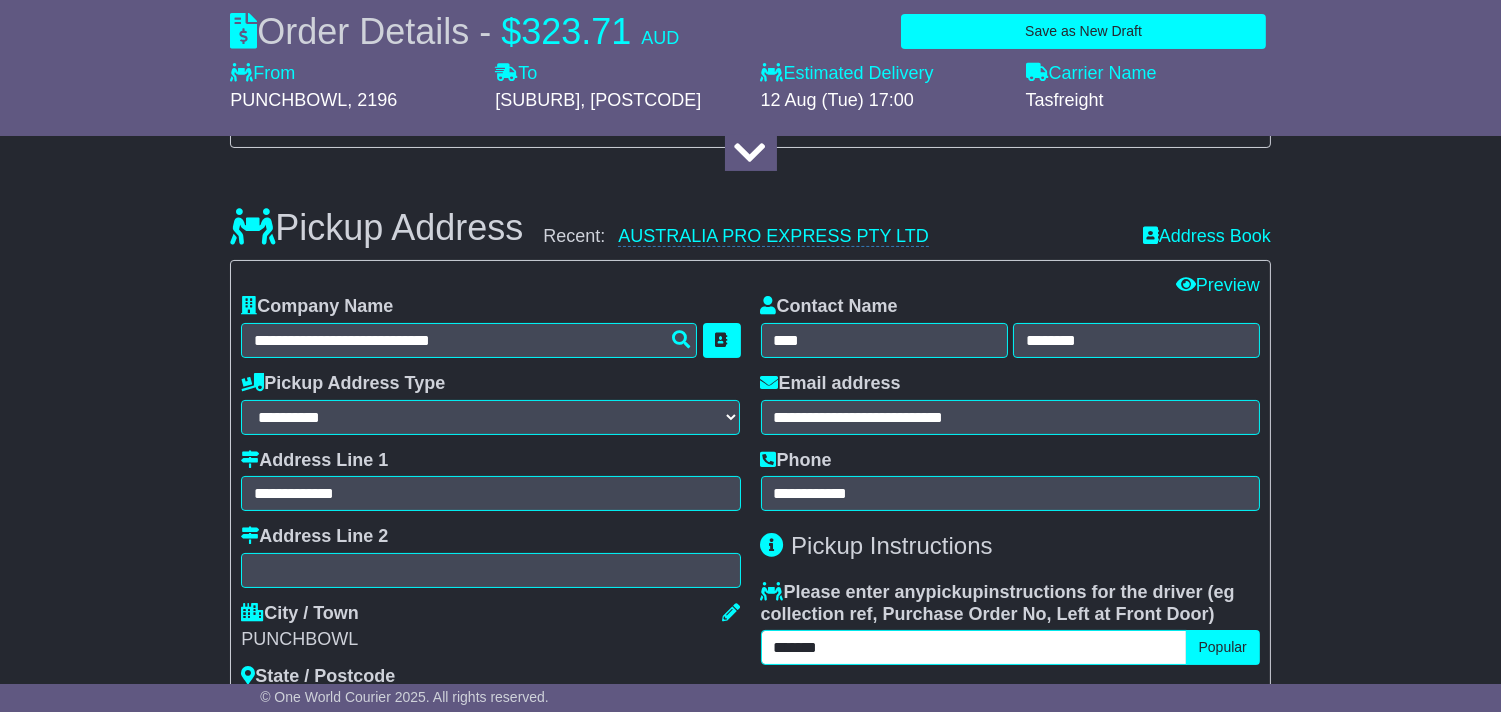 paste on "********" 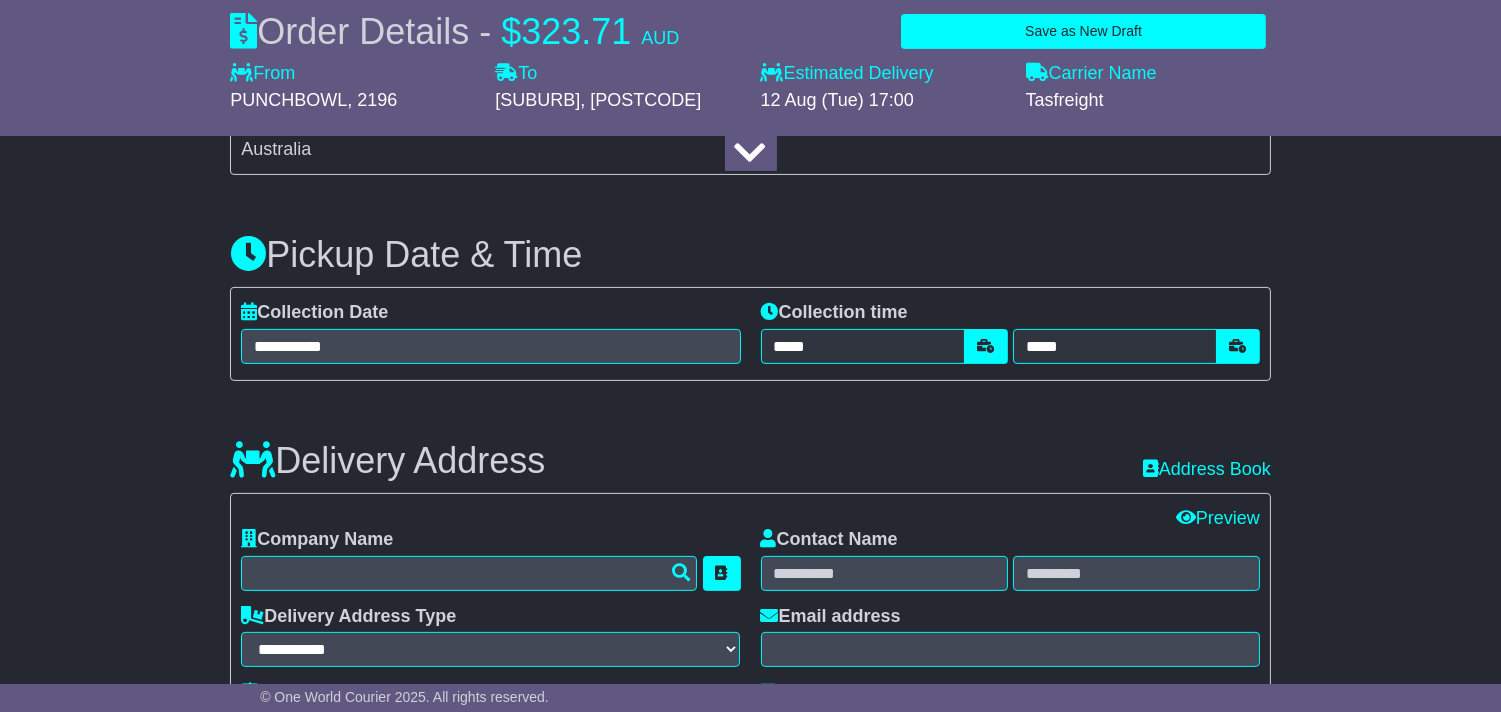scroll, scrollTop: 1111, scrollLeft: 0, axis: vertical 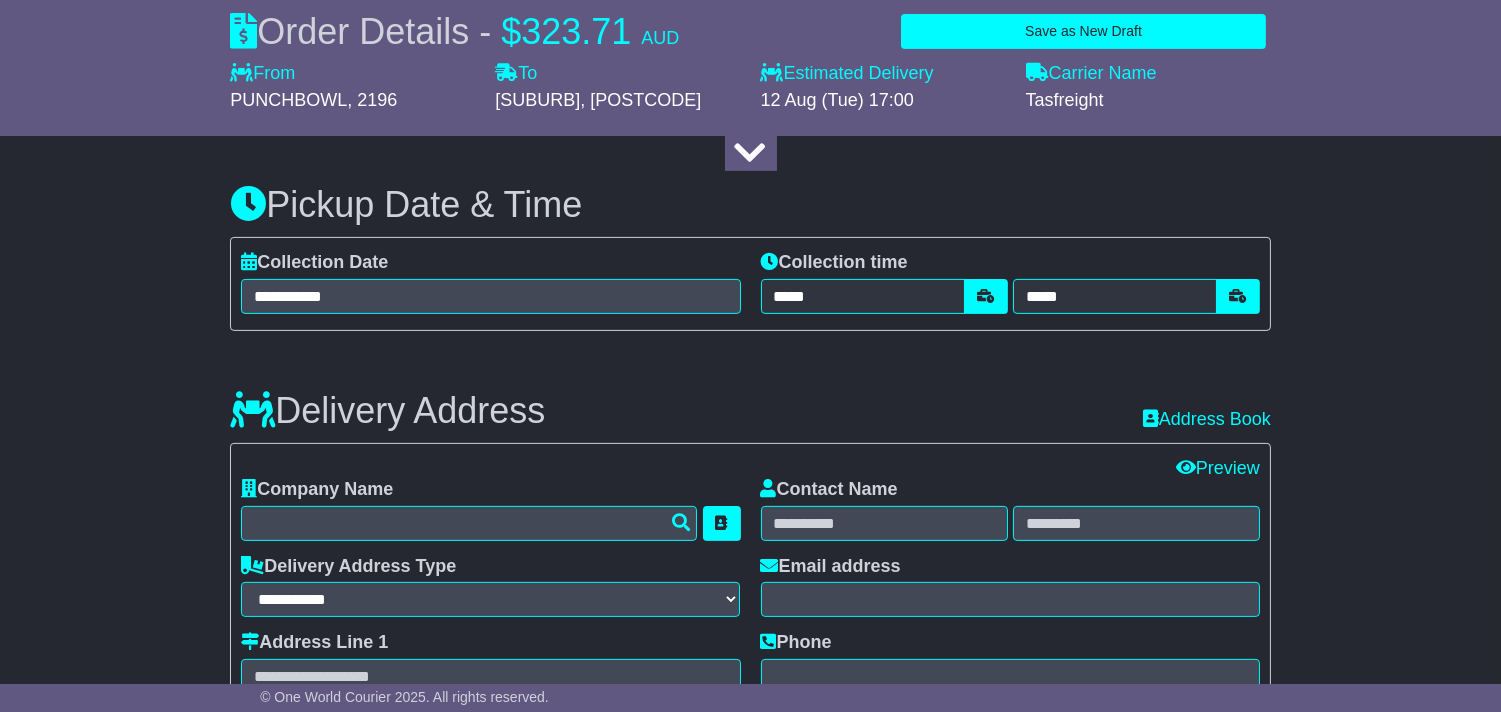 type on "**********" 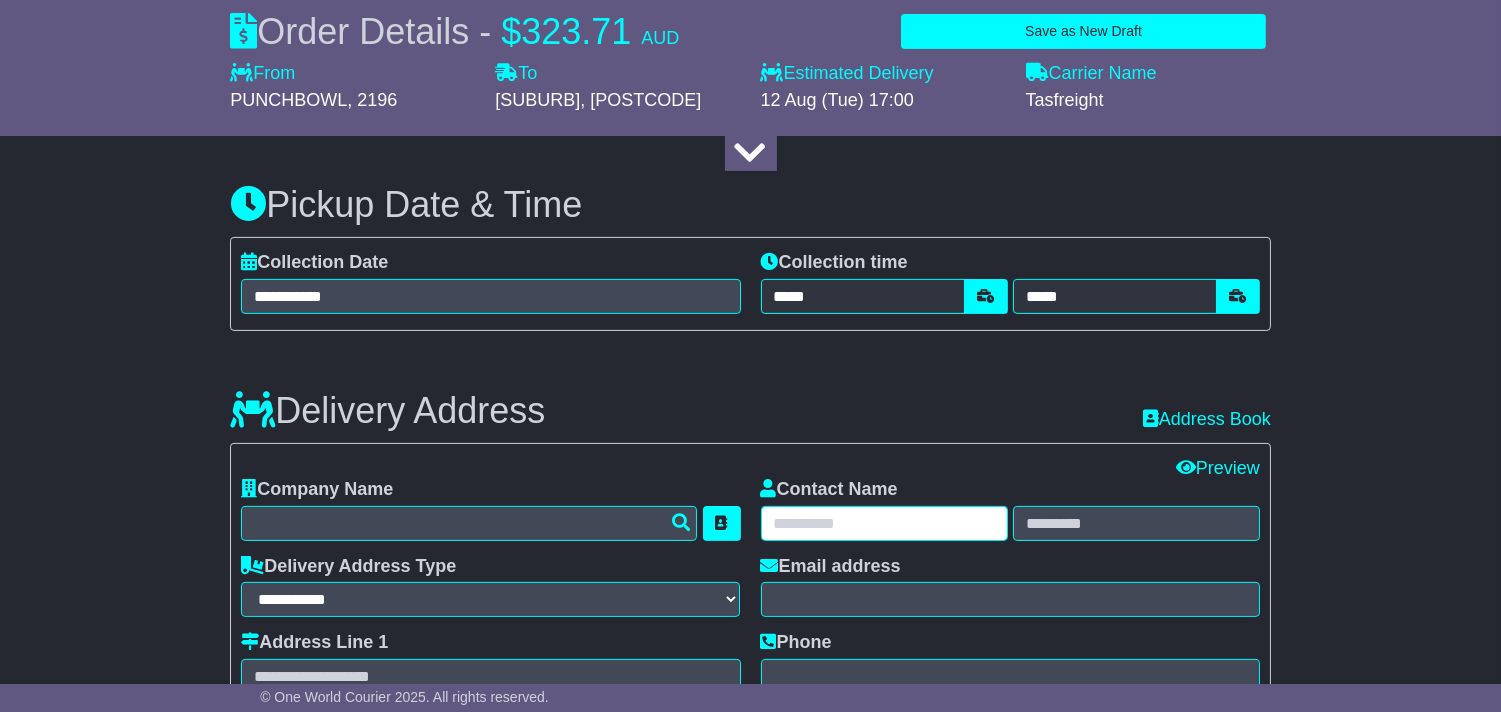 click at bounding box center (884, 523) 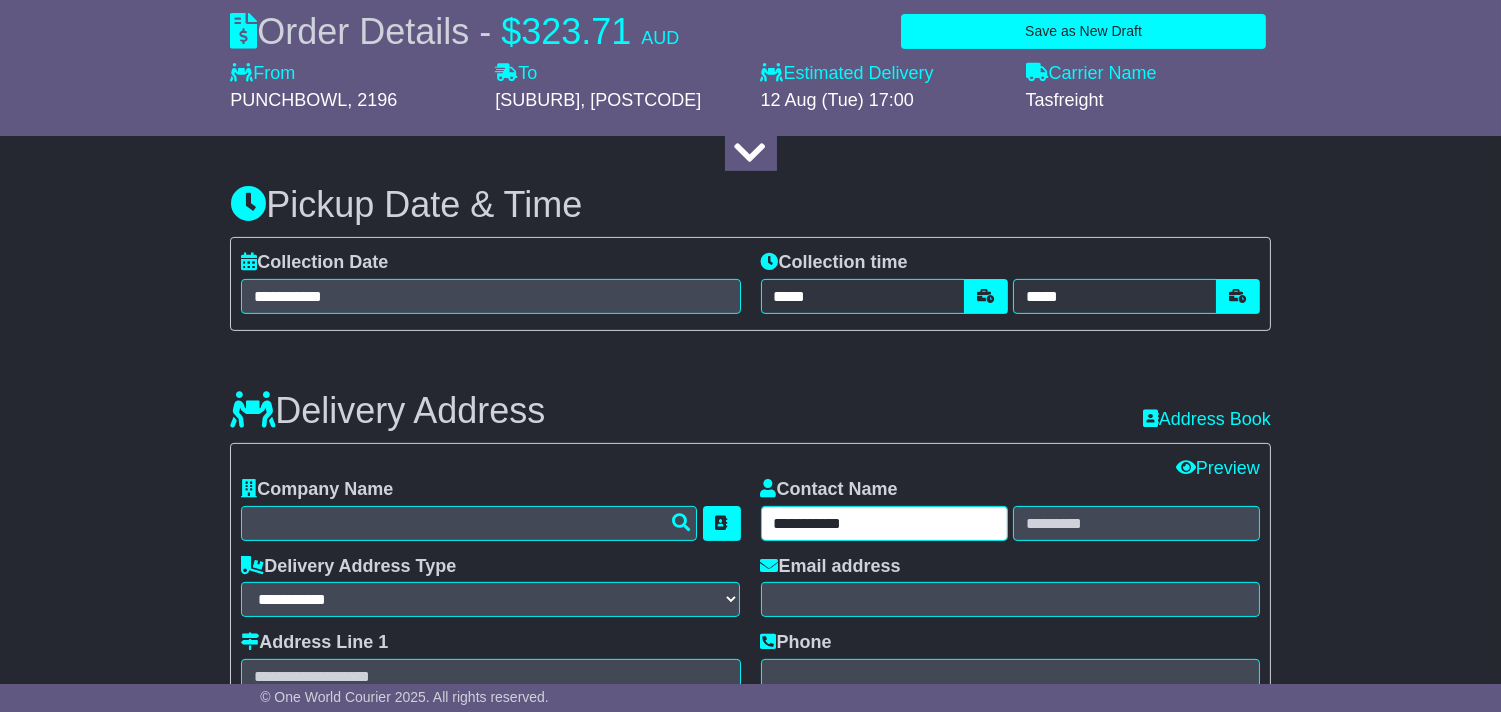 click on "**********" at bounding box center (884, 523) 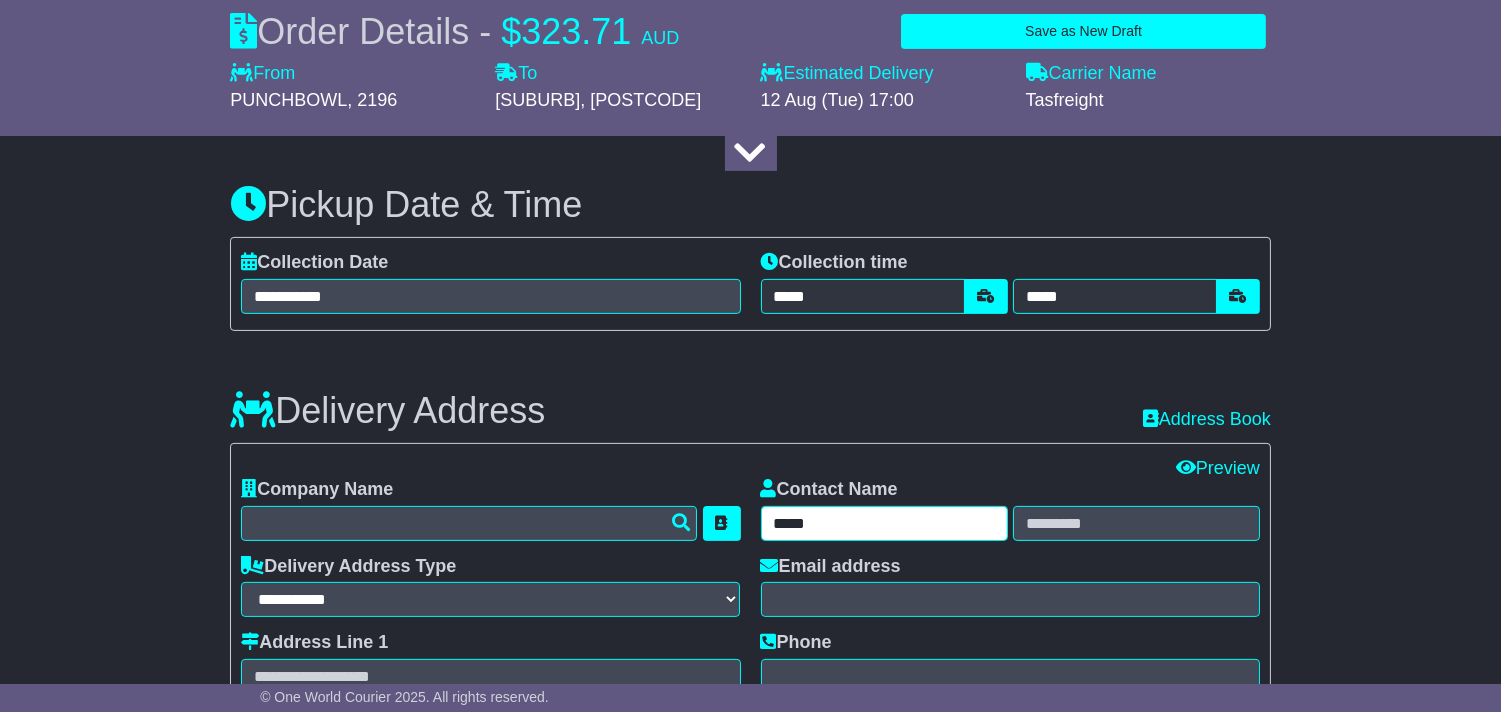 type on "****" 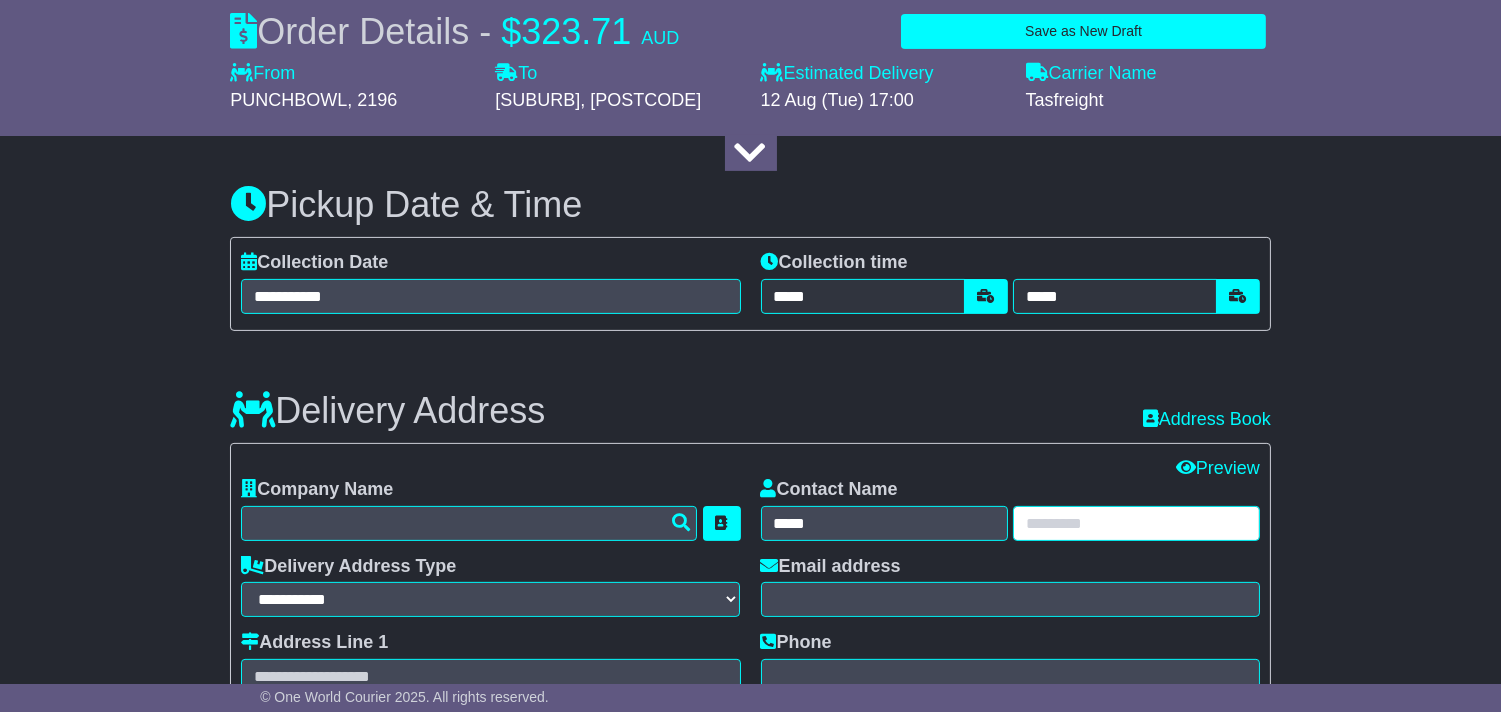 click at bounding box center [1136, 523] 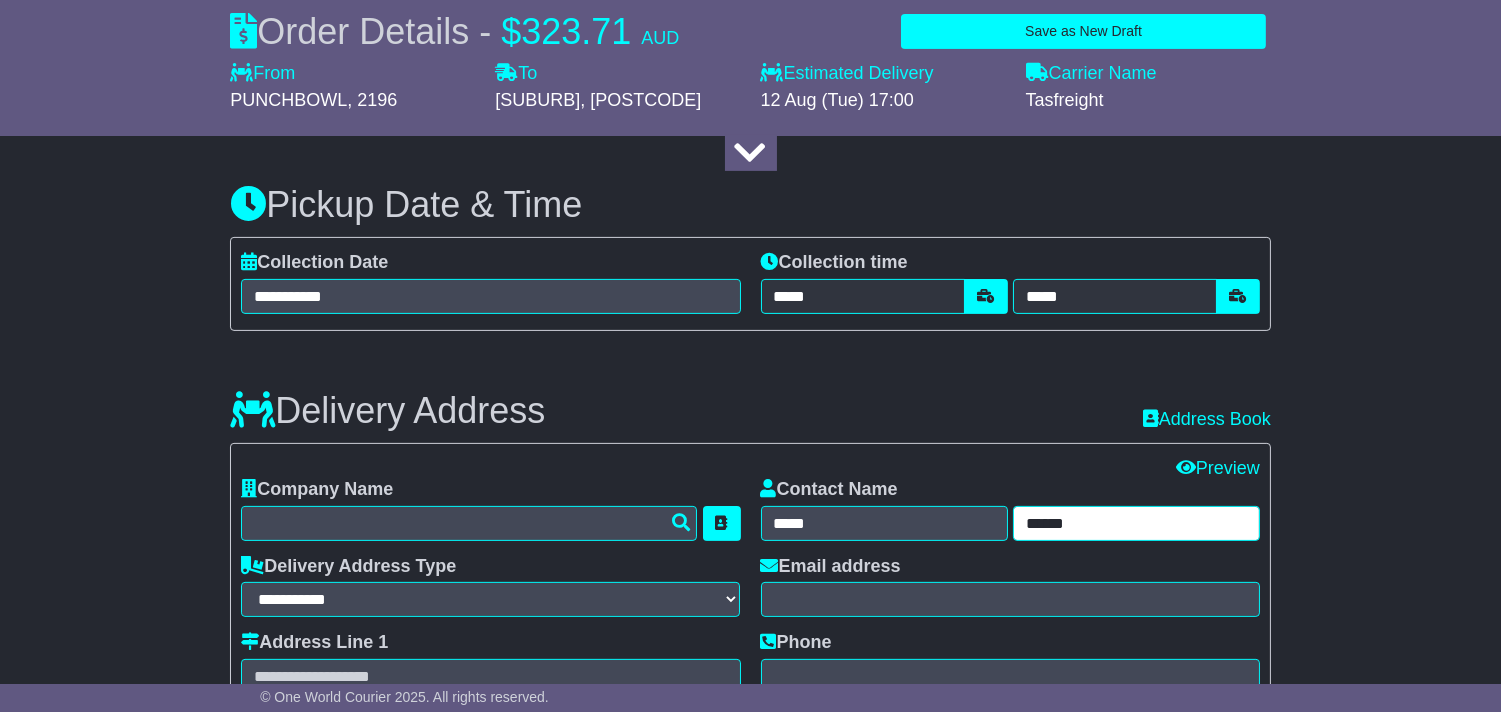 type on "*****" 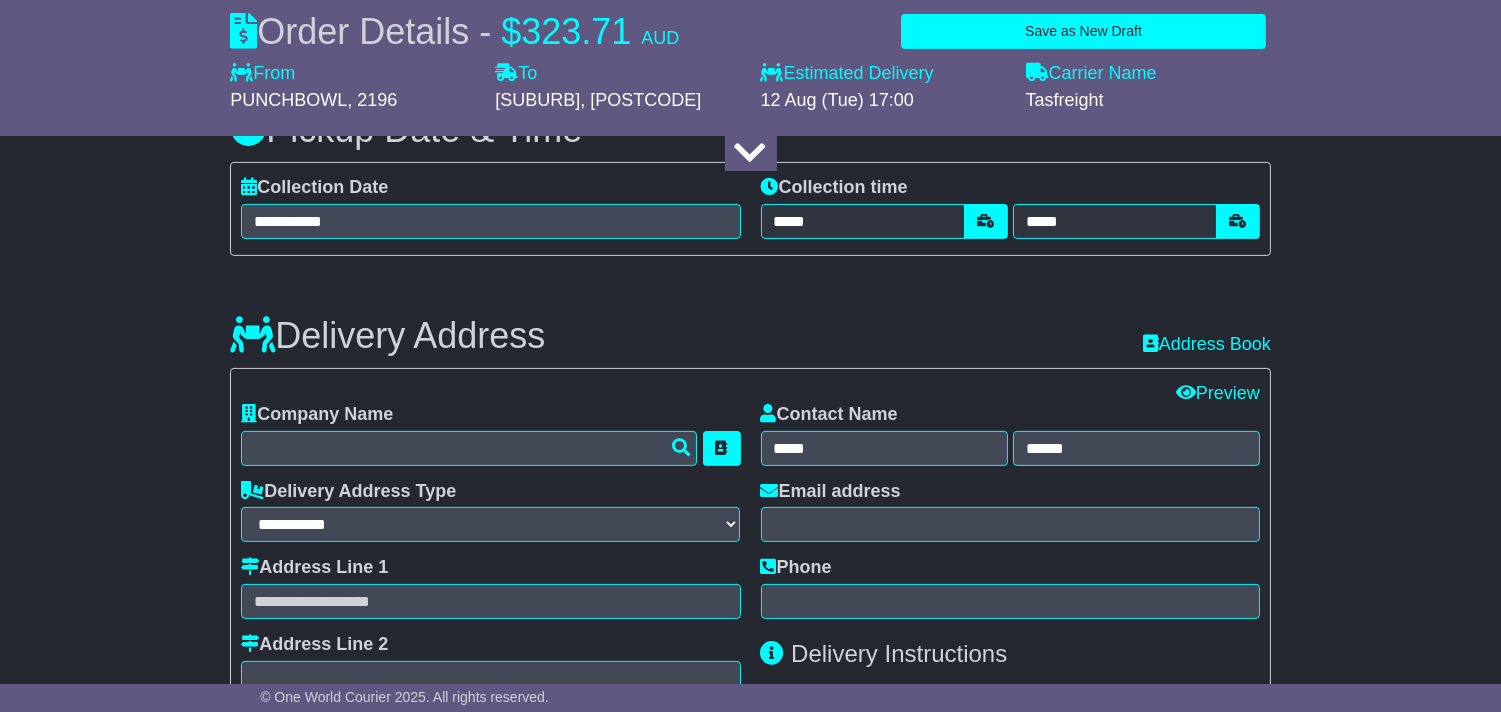 scroll, scrollTop: 1333, scrollLeft: 0, axis: vertical 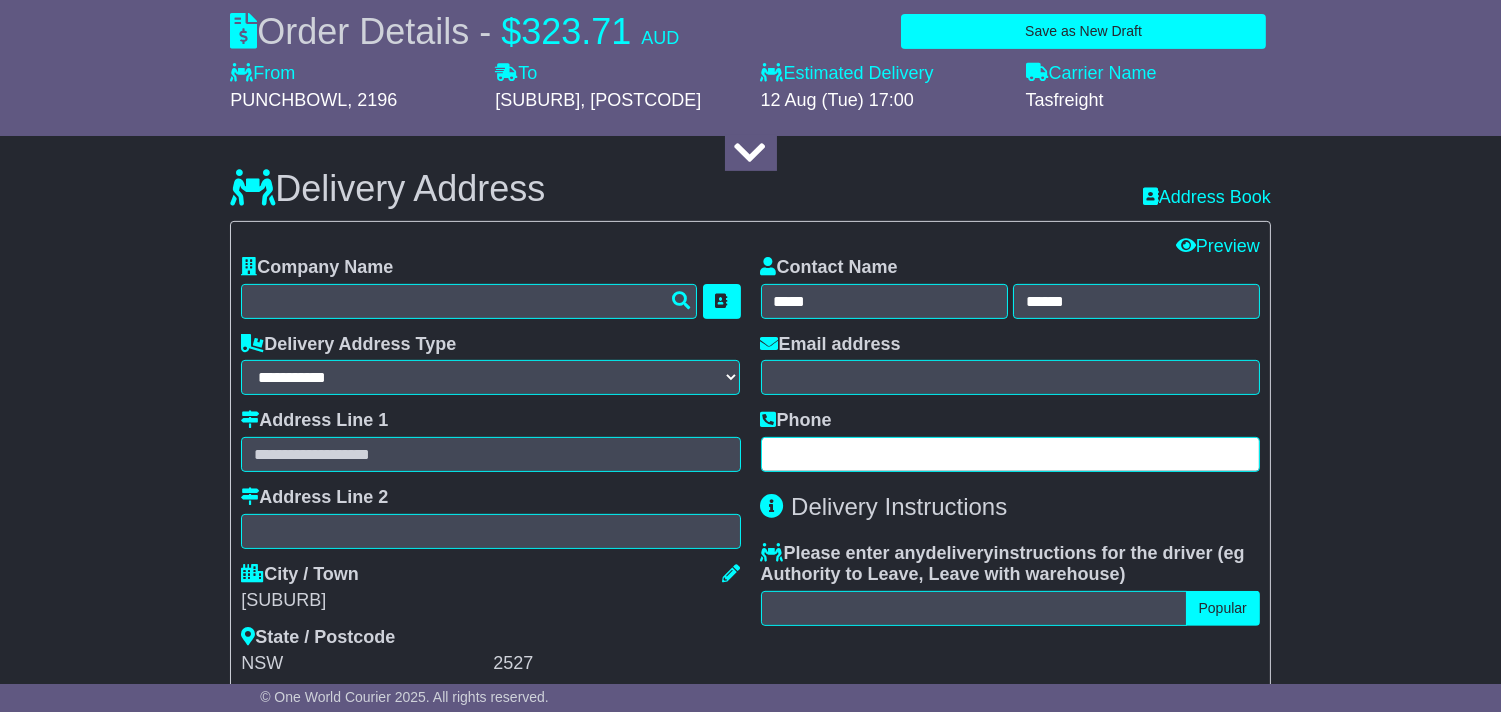 click at bounding box center (1010, 454) 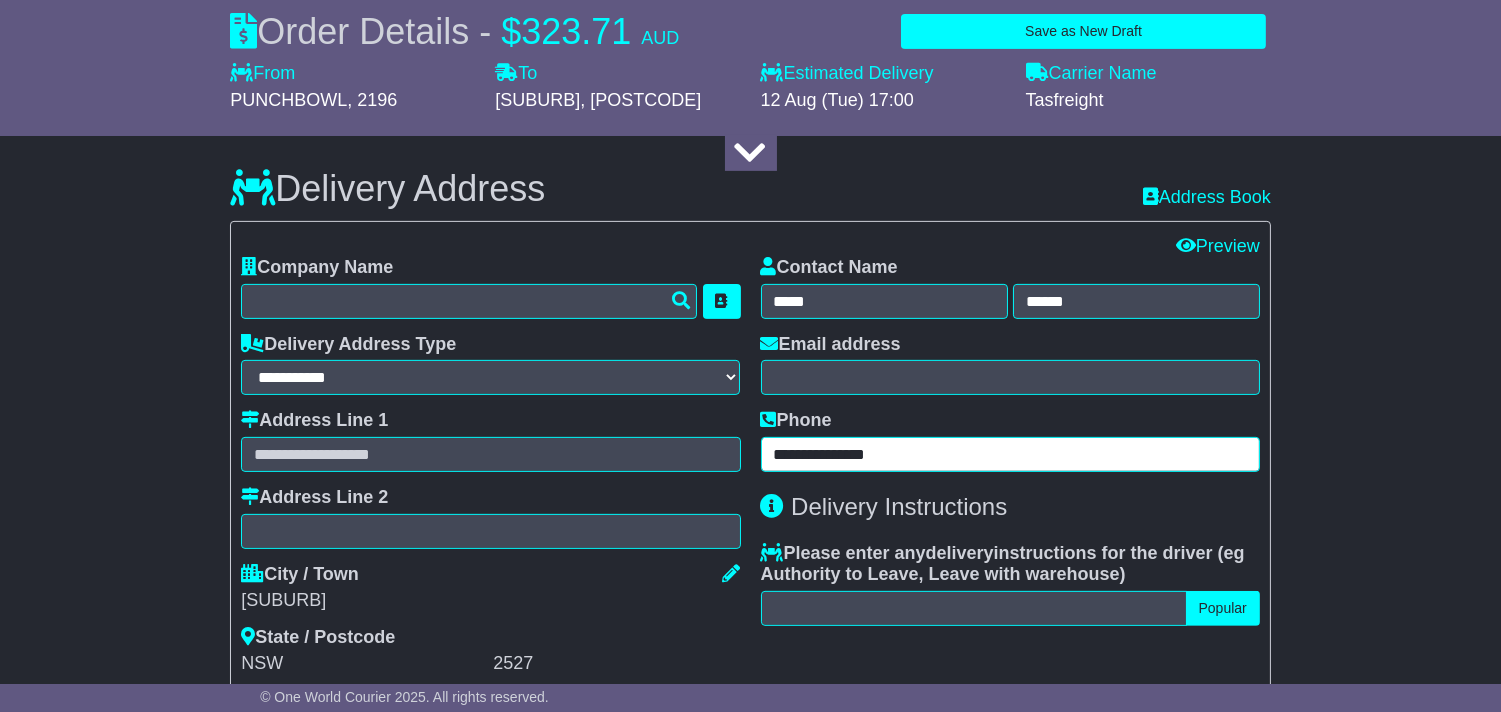 type on "**********" 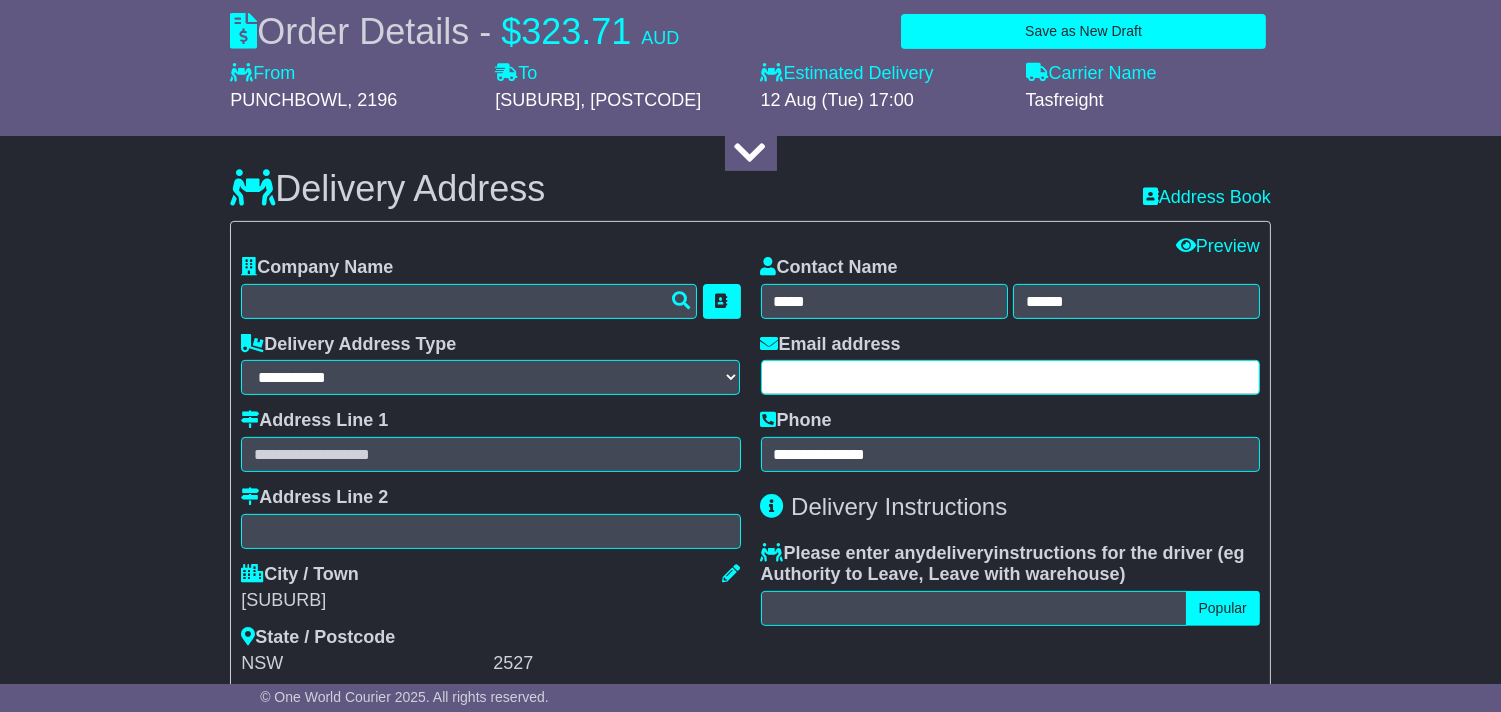 click at bounding box center [1010, 377] 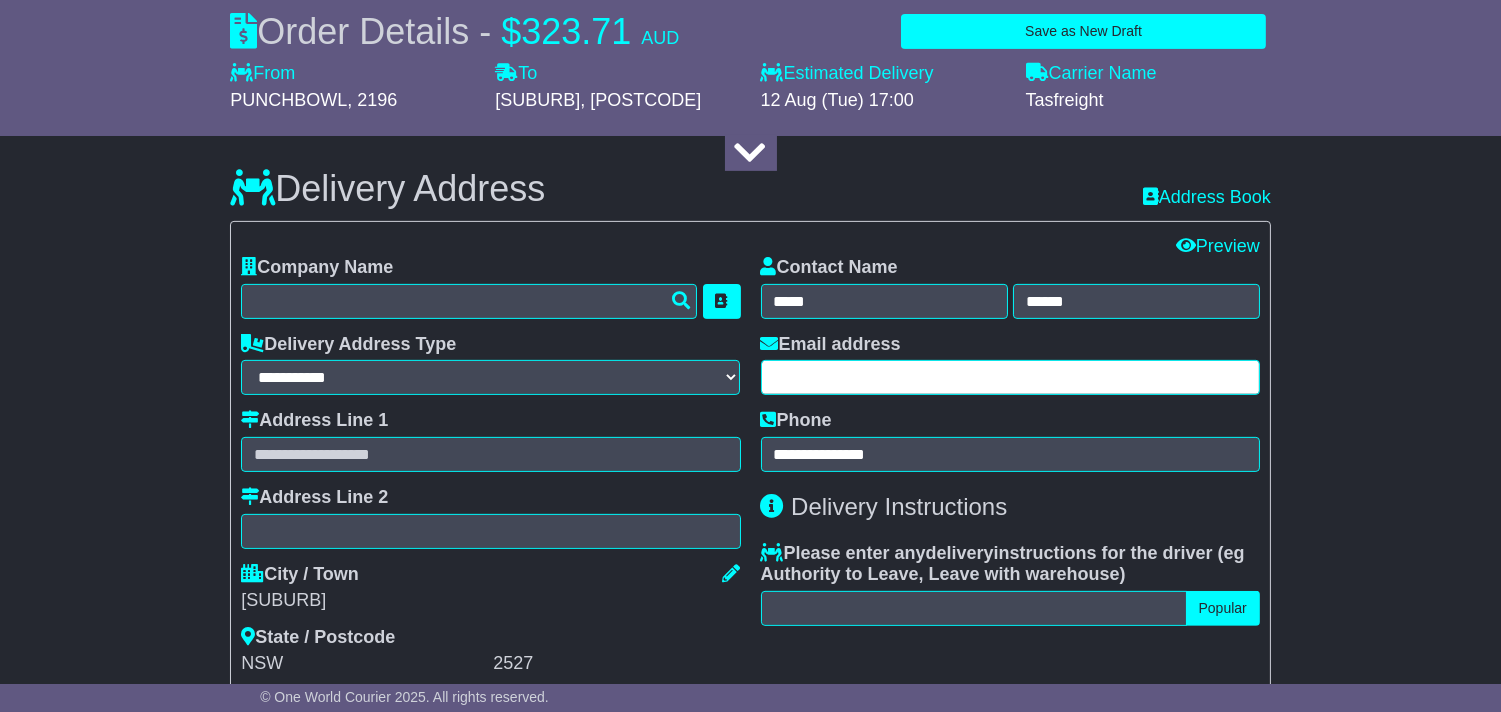 paste on "**********" 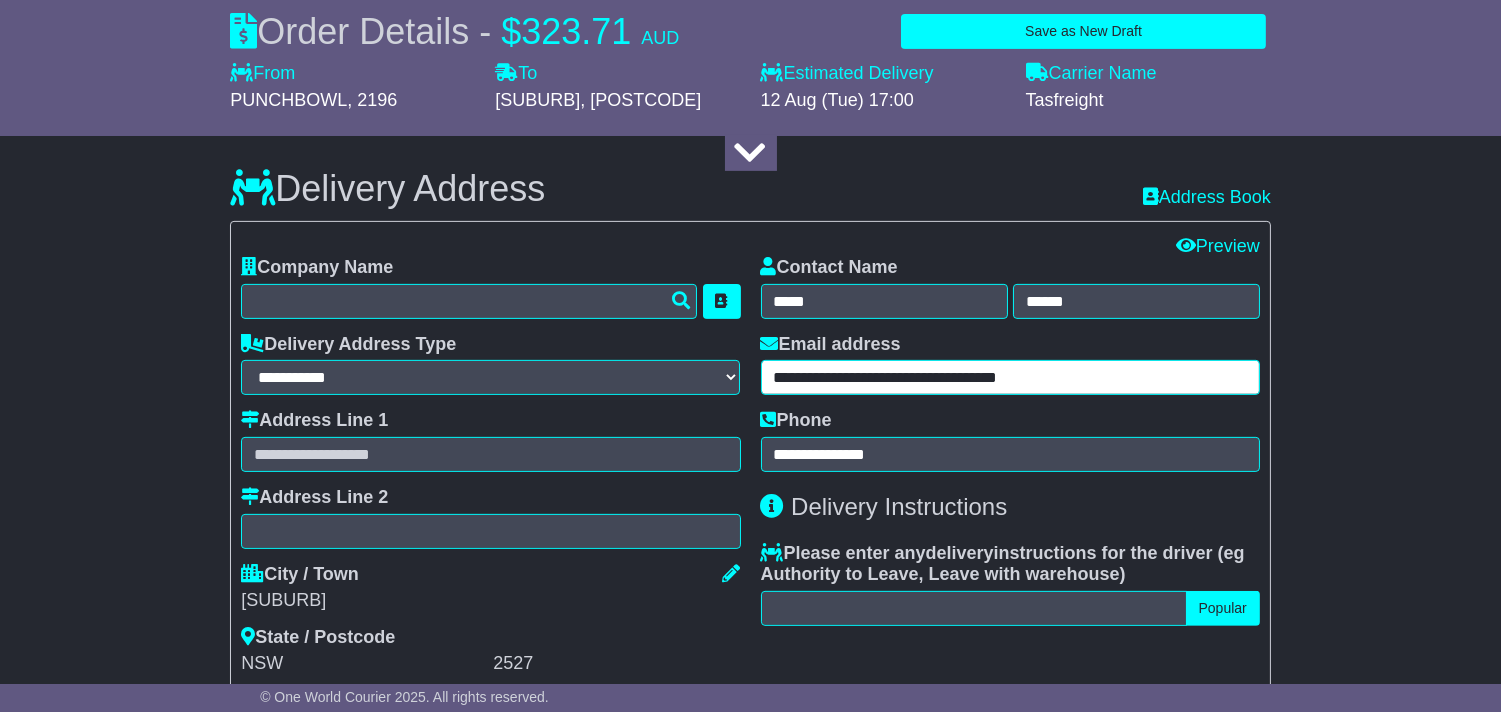 type on "**********" 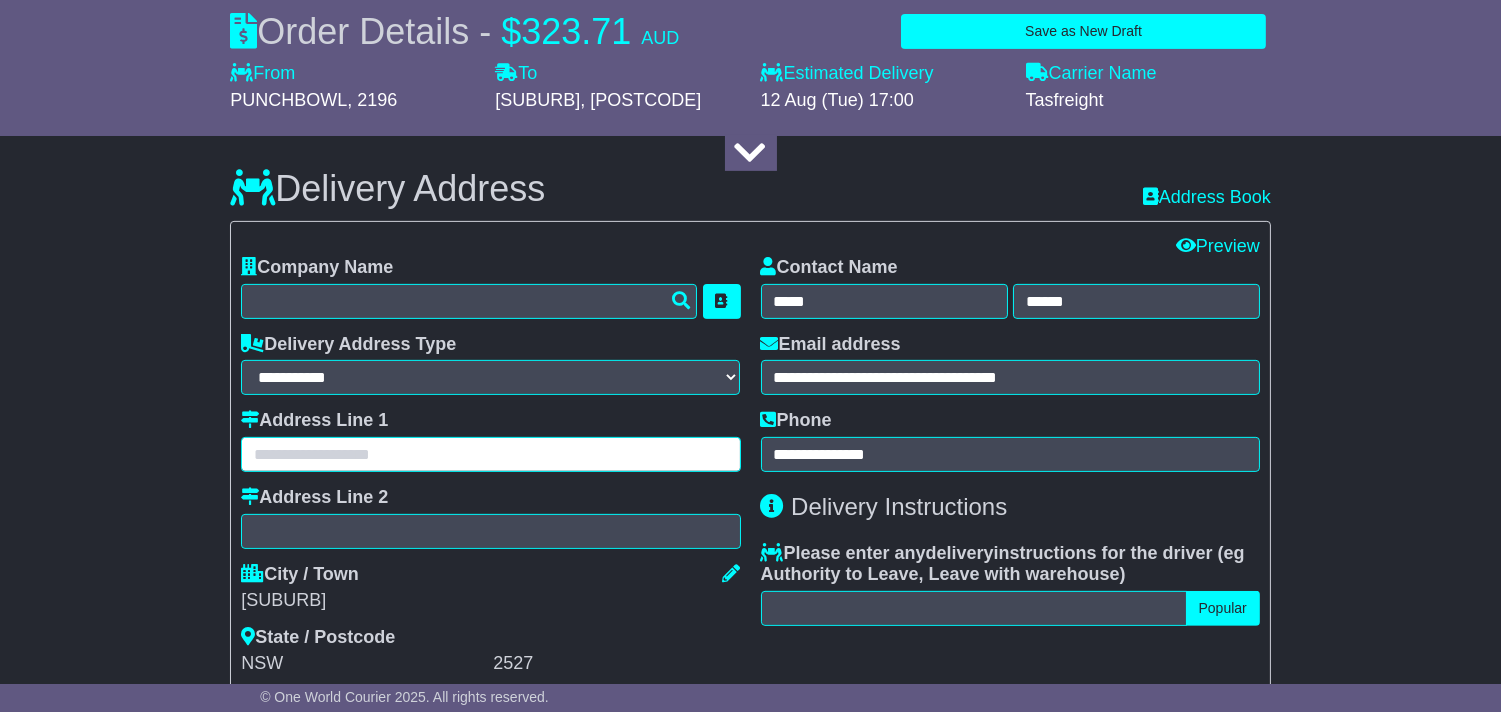 click at bounding box center [490, 454] 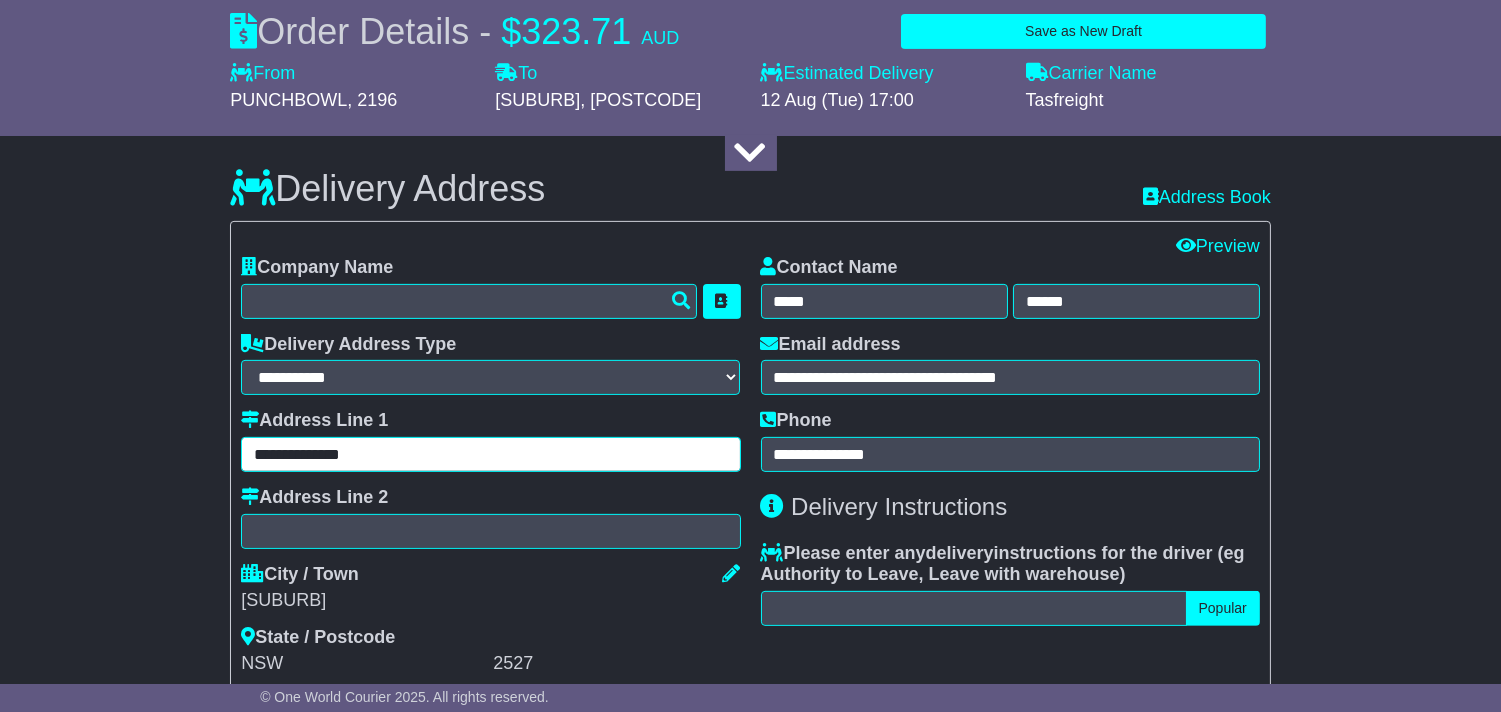 click on "**********" at bounding box center (490, 454) 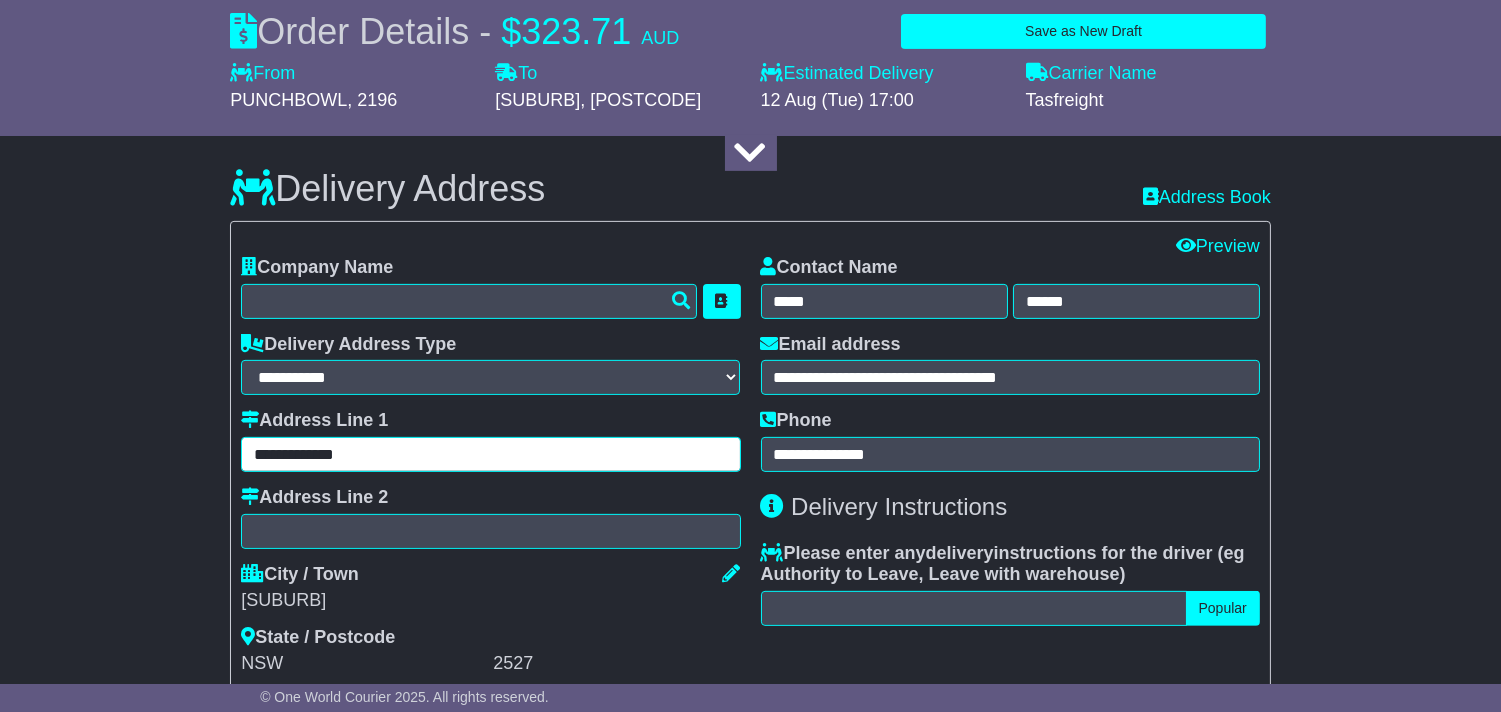 type on "**********" 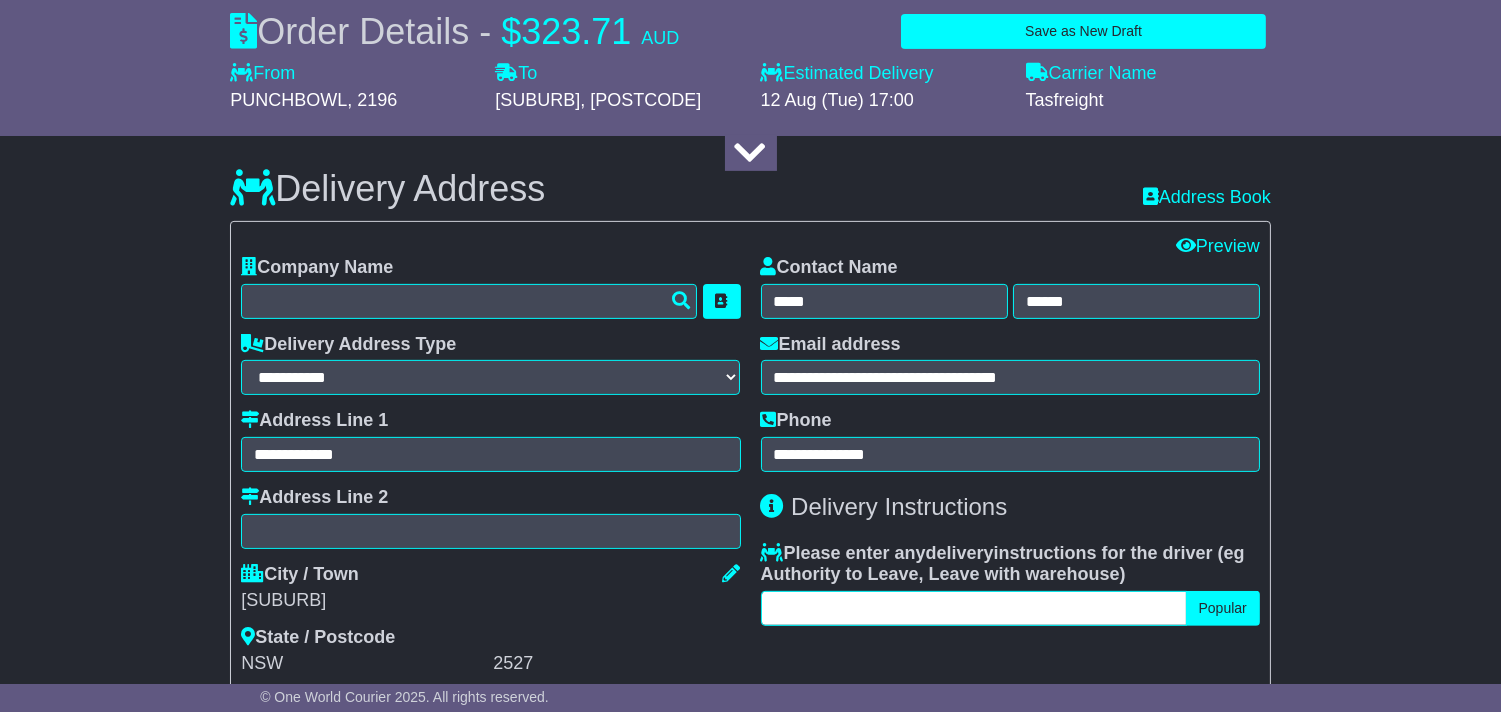 click at bounding box center (974, 608) 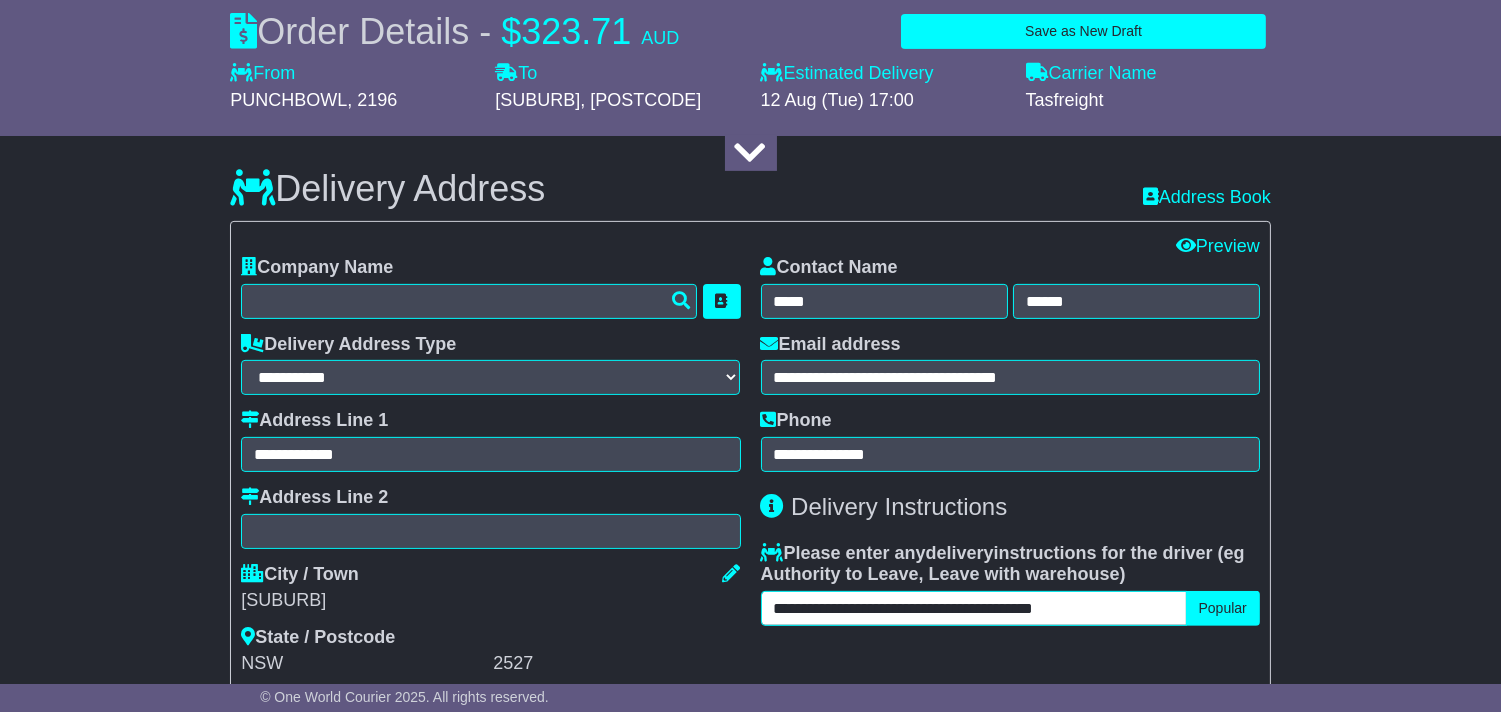 type on "**********" 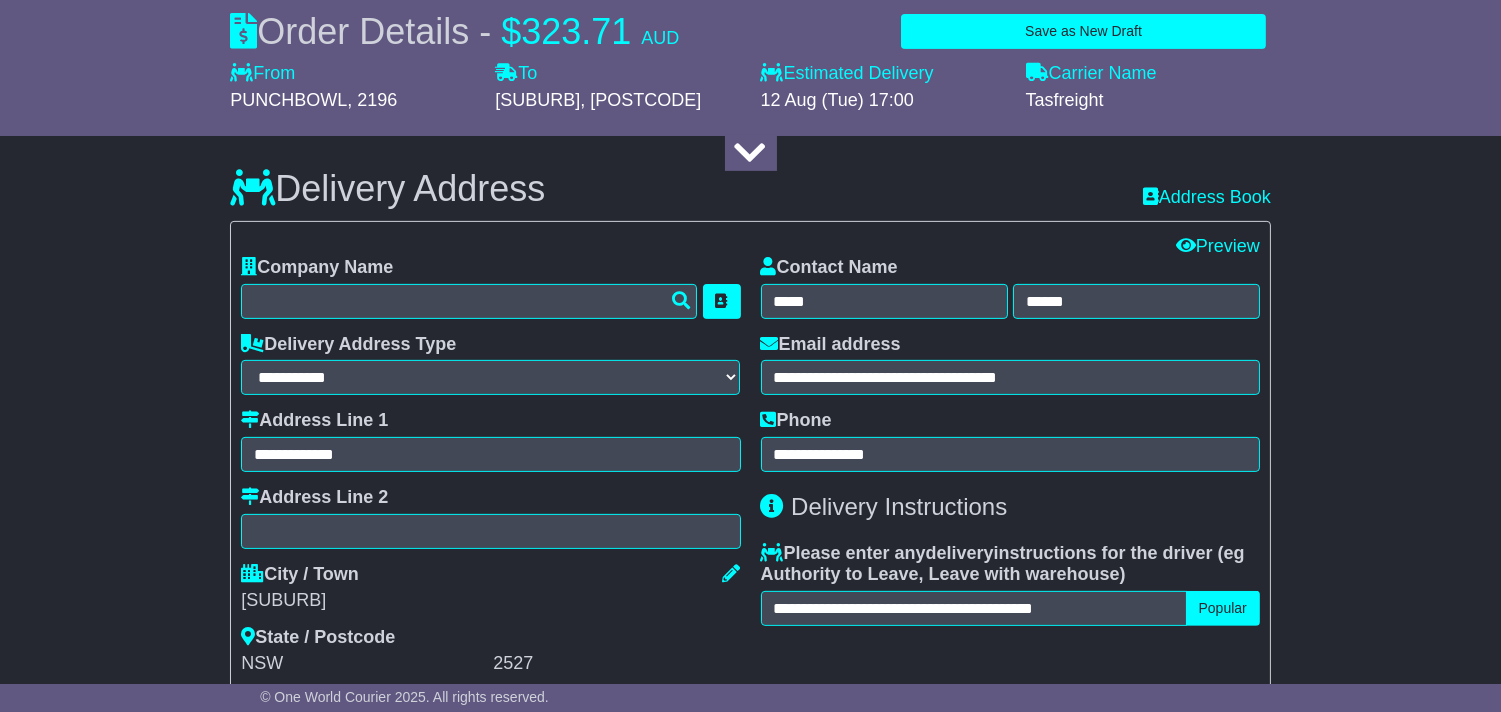 click on "**********" at bounding box center (750, 475) 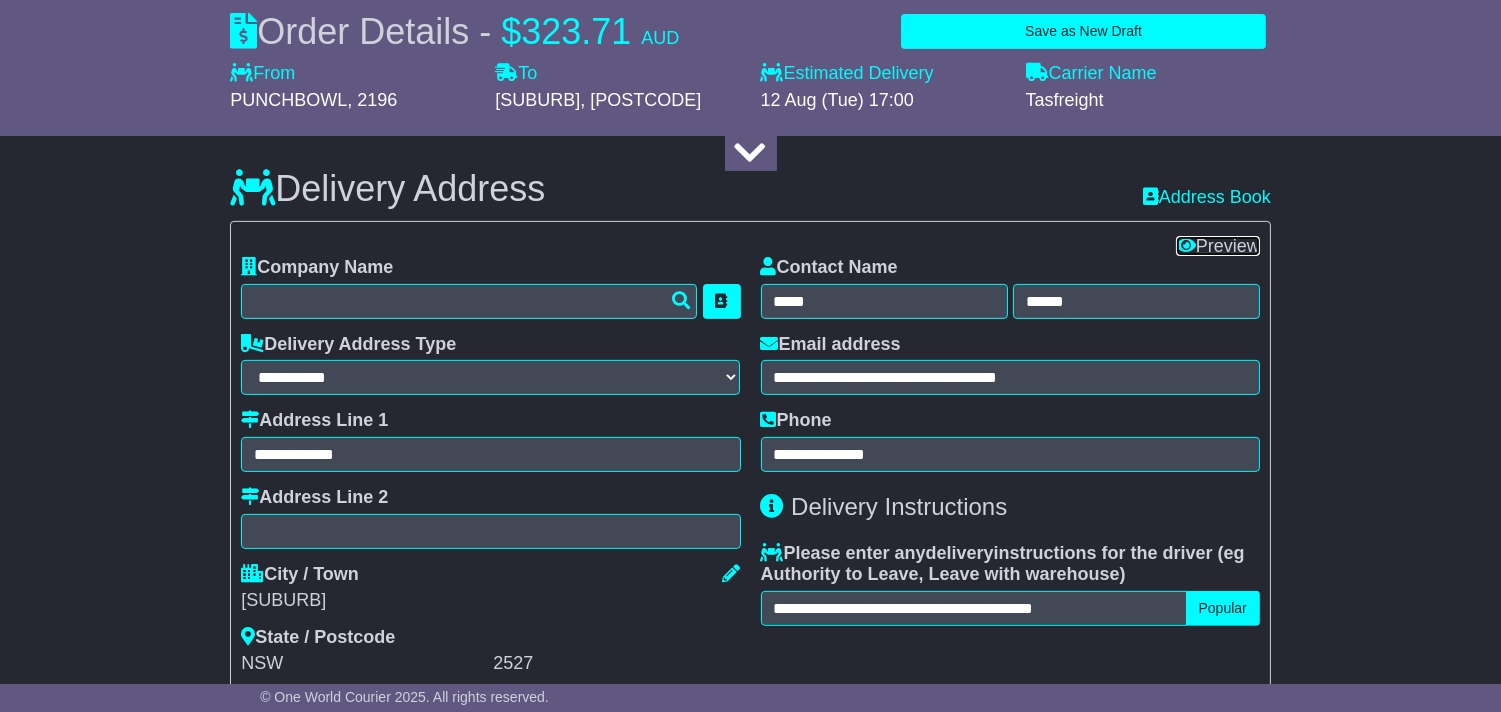 click on "Preview" at bounding box center (1218, 246) 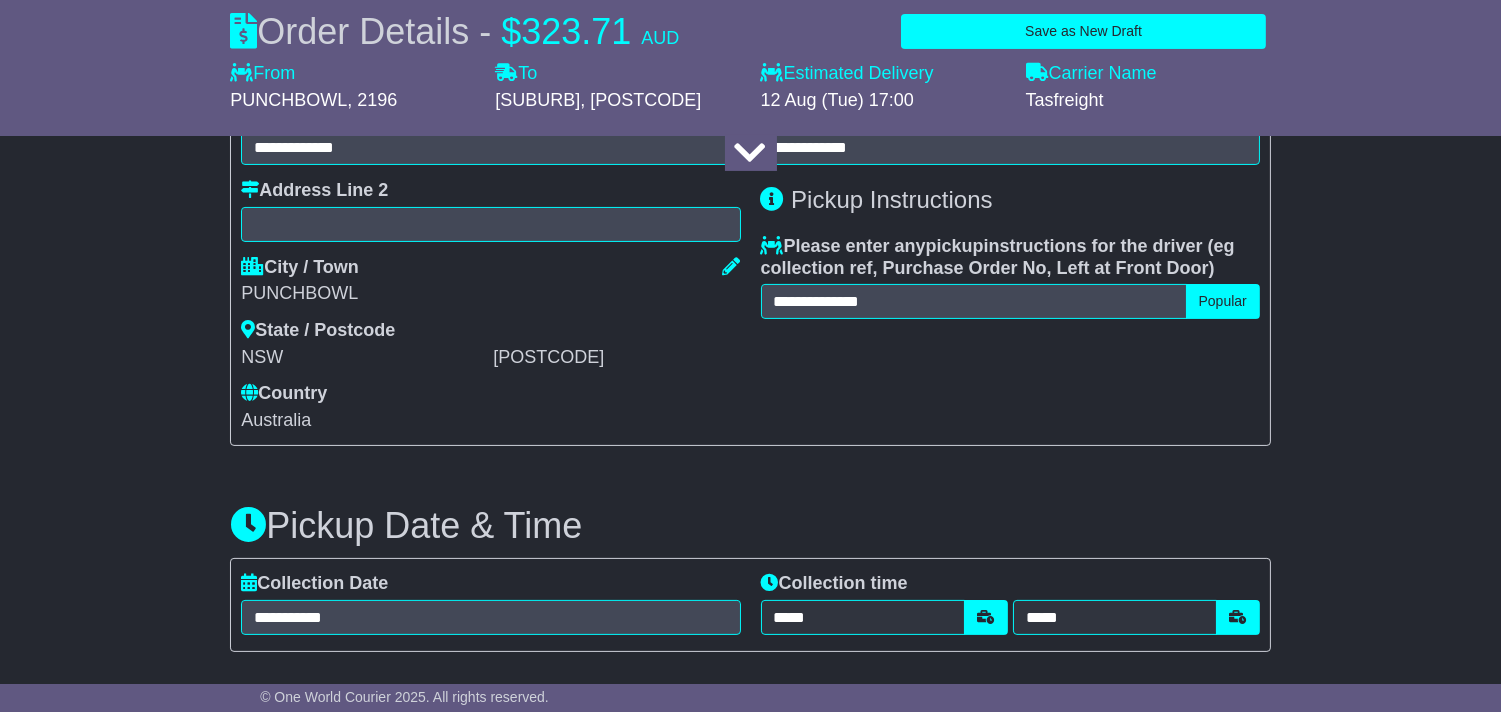 scroll, scrollTop: 1000, scrollLeft: 0, axis: vertical 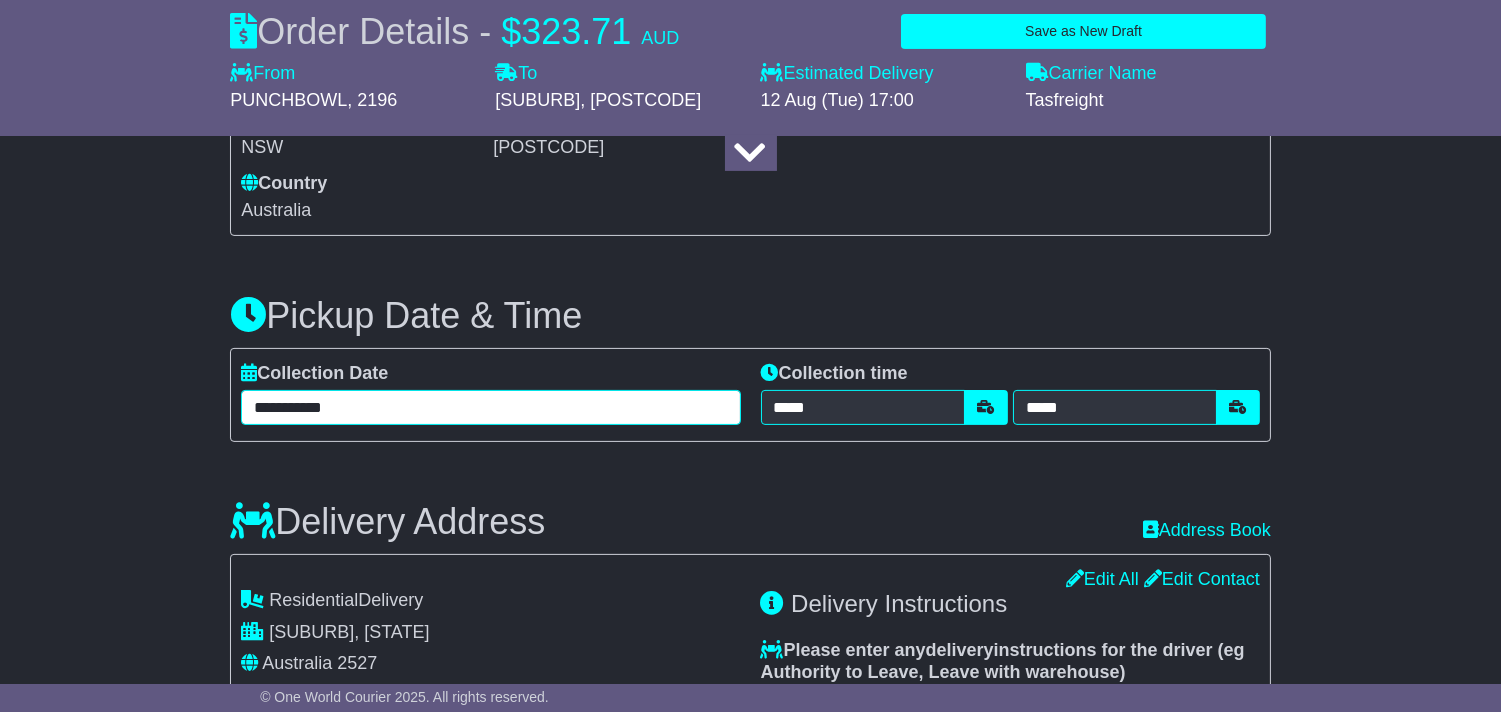 click on "**********" at bounding box center [490, 407] 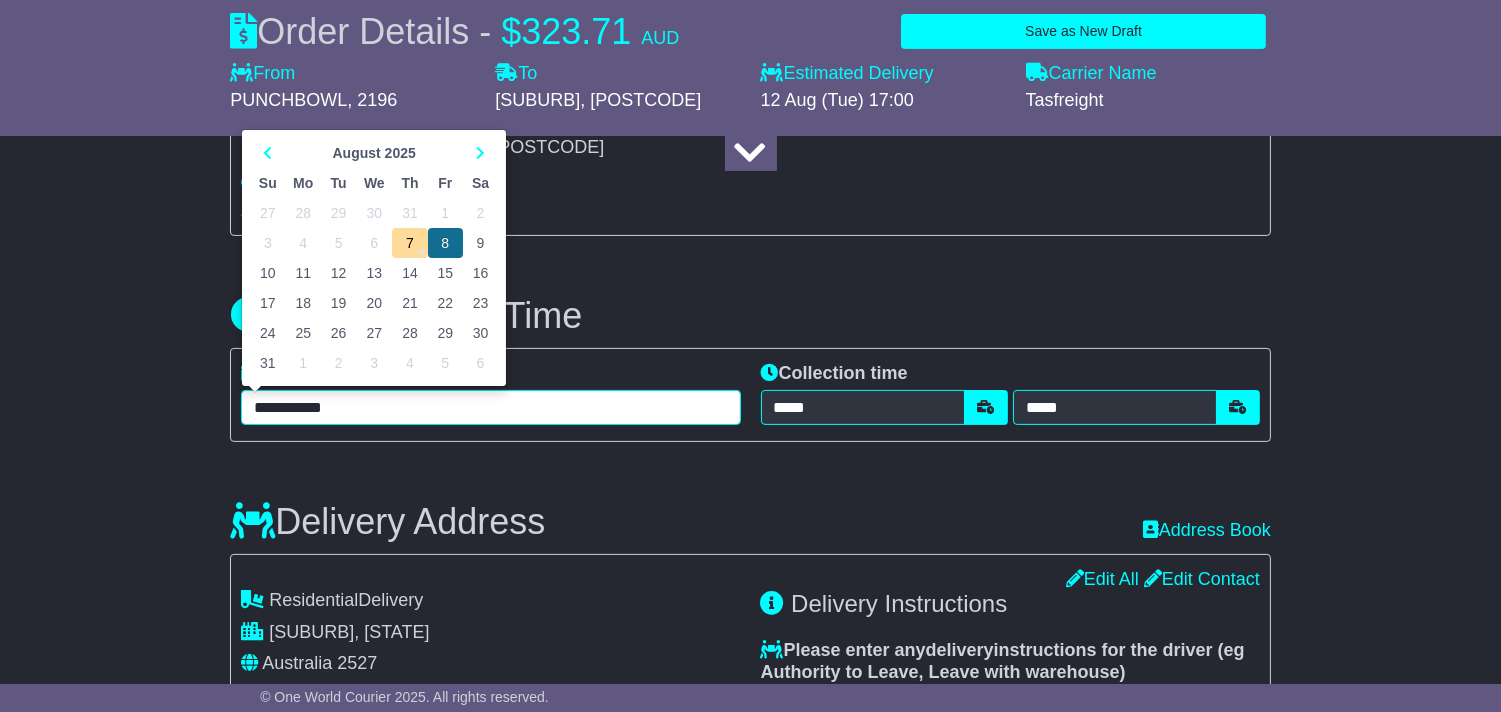 click on "8" at bounding box center [445, 243] 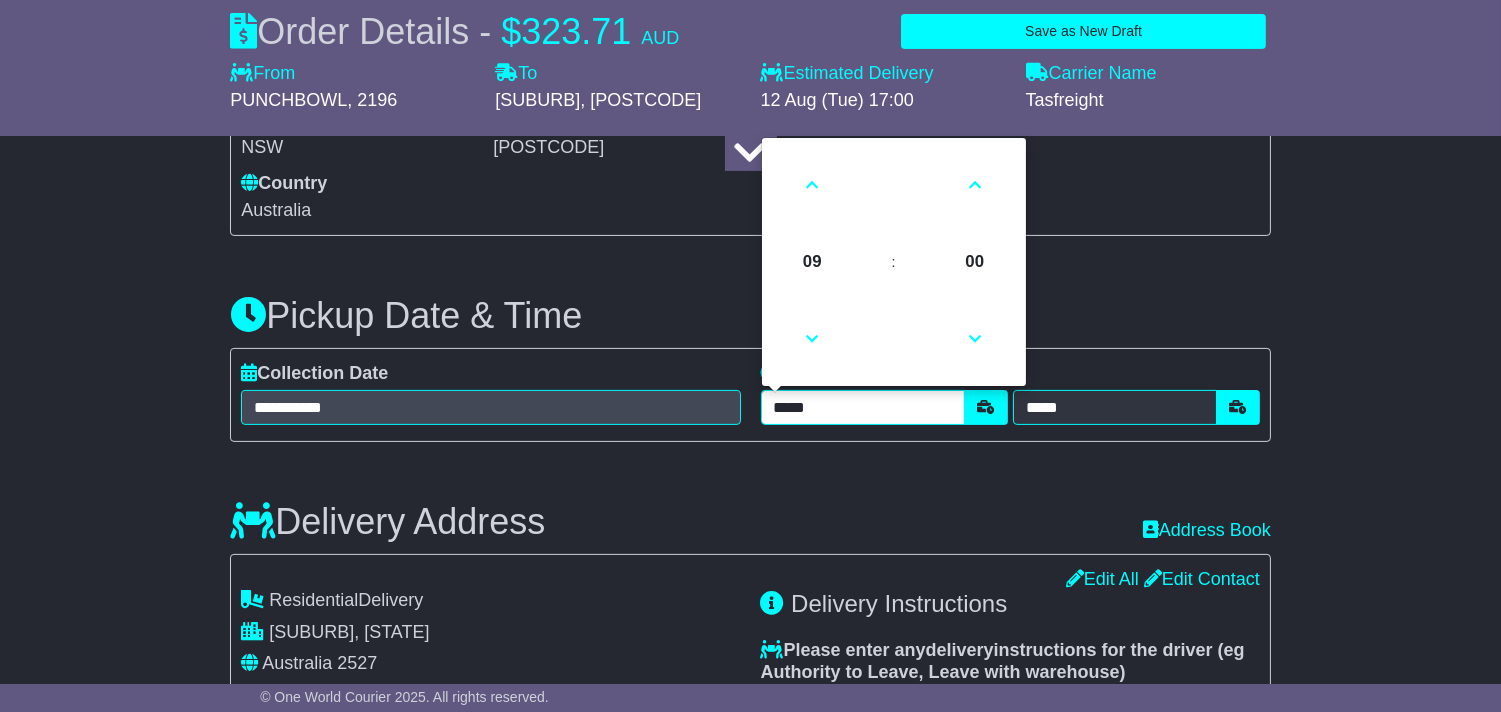 click on "*****" at bounding box center [863, 407] 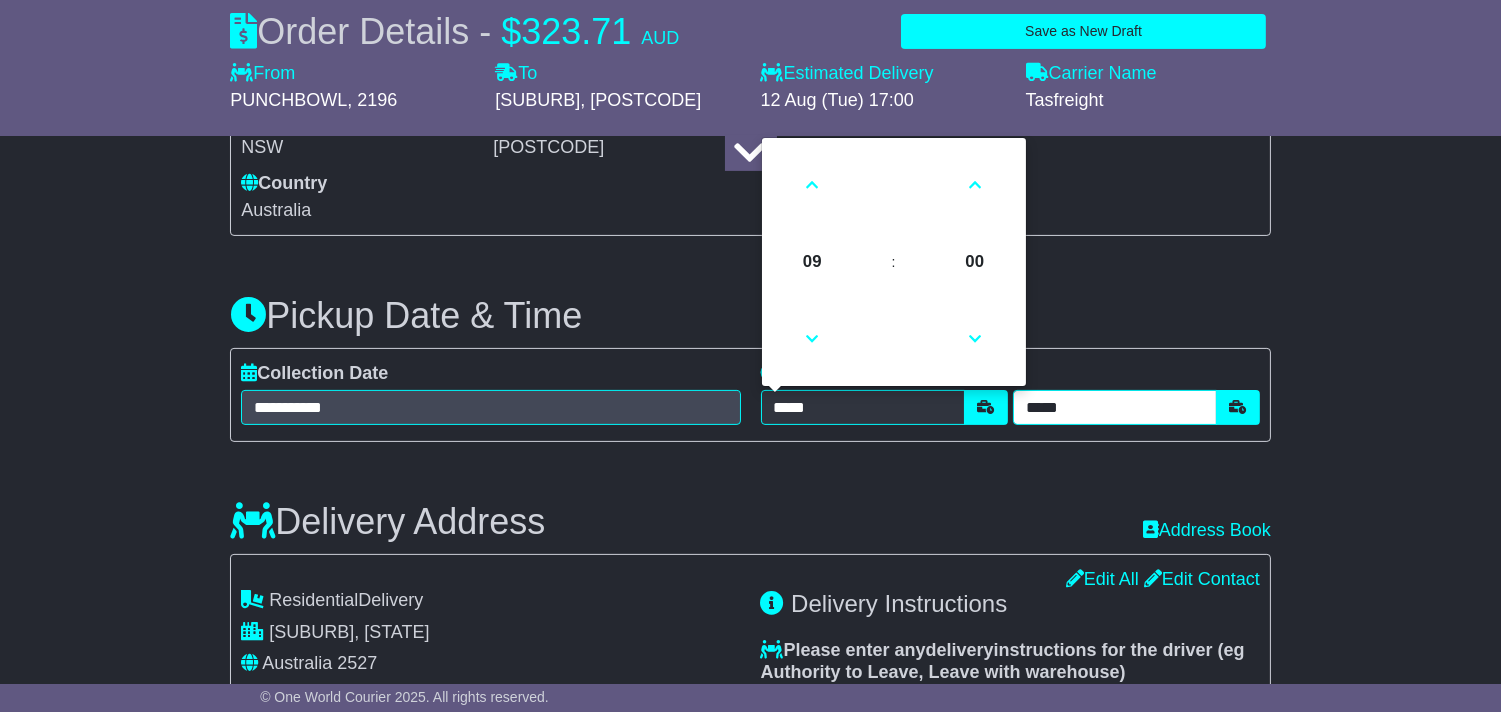 click on "*****" at bounding box center [1115, 407] 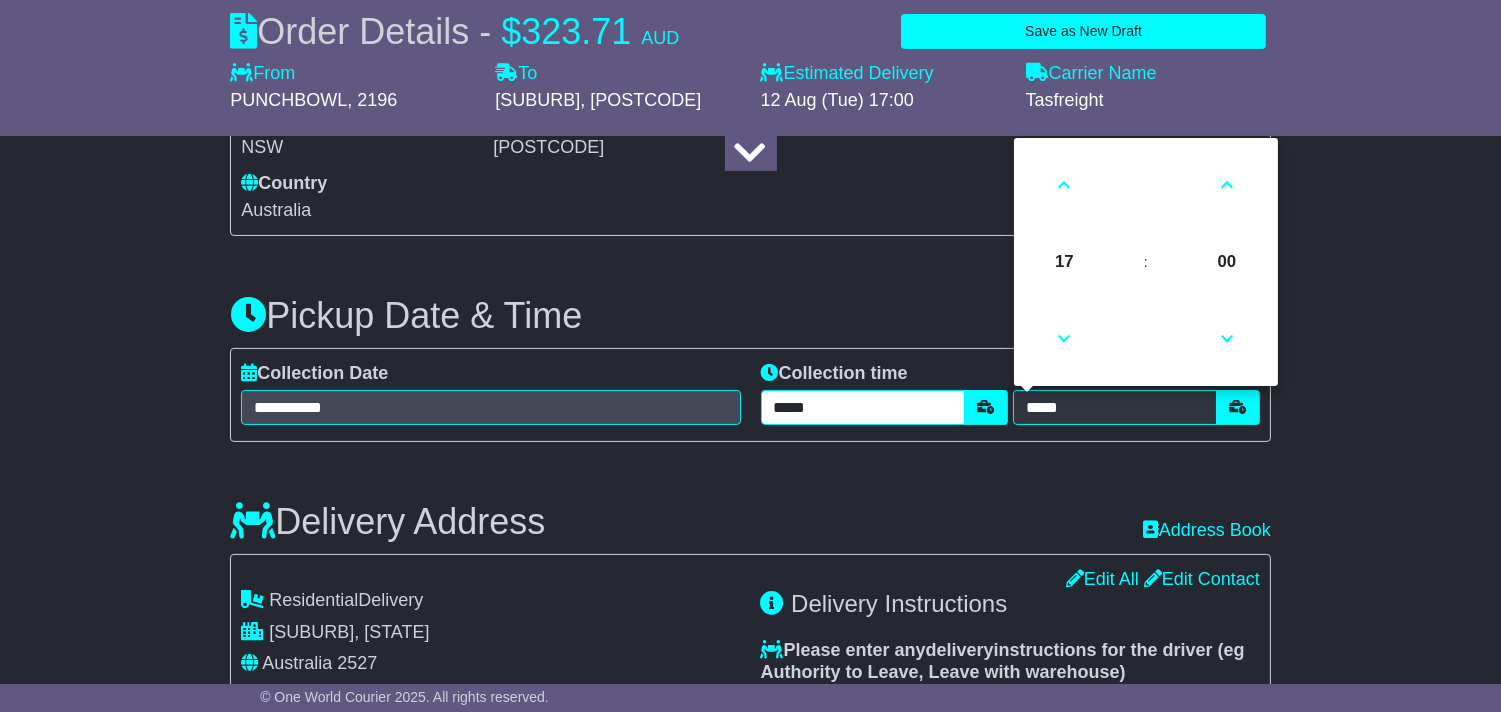 click on "*****" at bounding box center (863, 407) 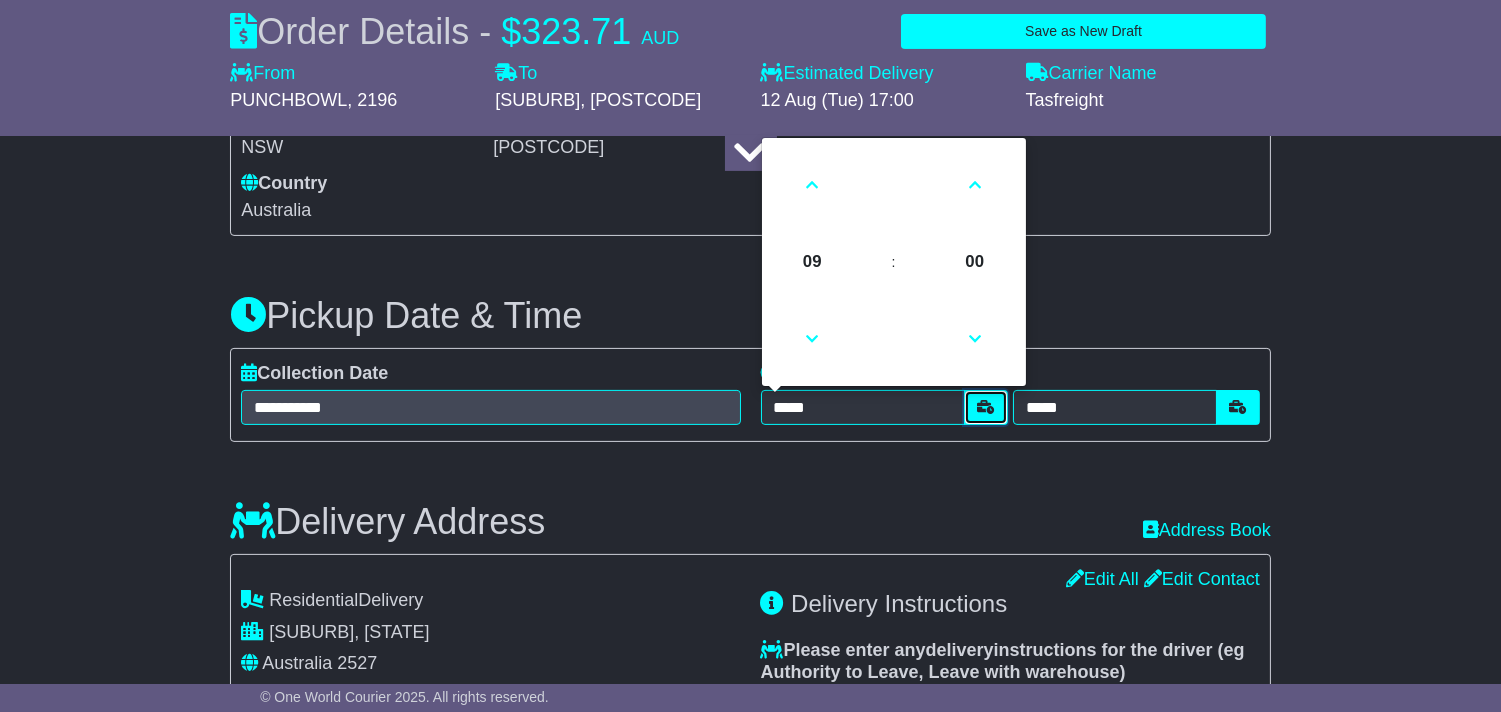 click at bounding box center (986, 407) 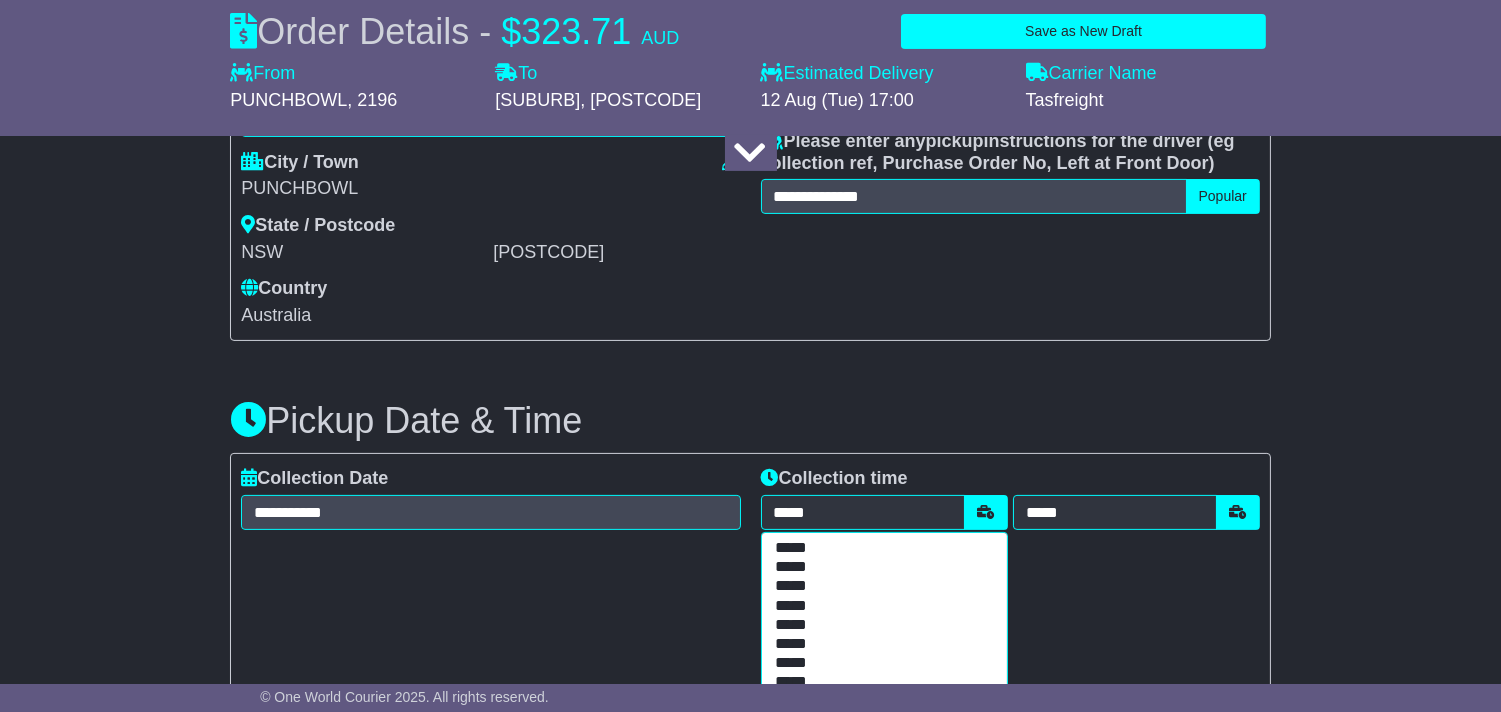 scroll, scrollTop: 1000, scrollLeft: 0, axis: vertical 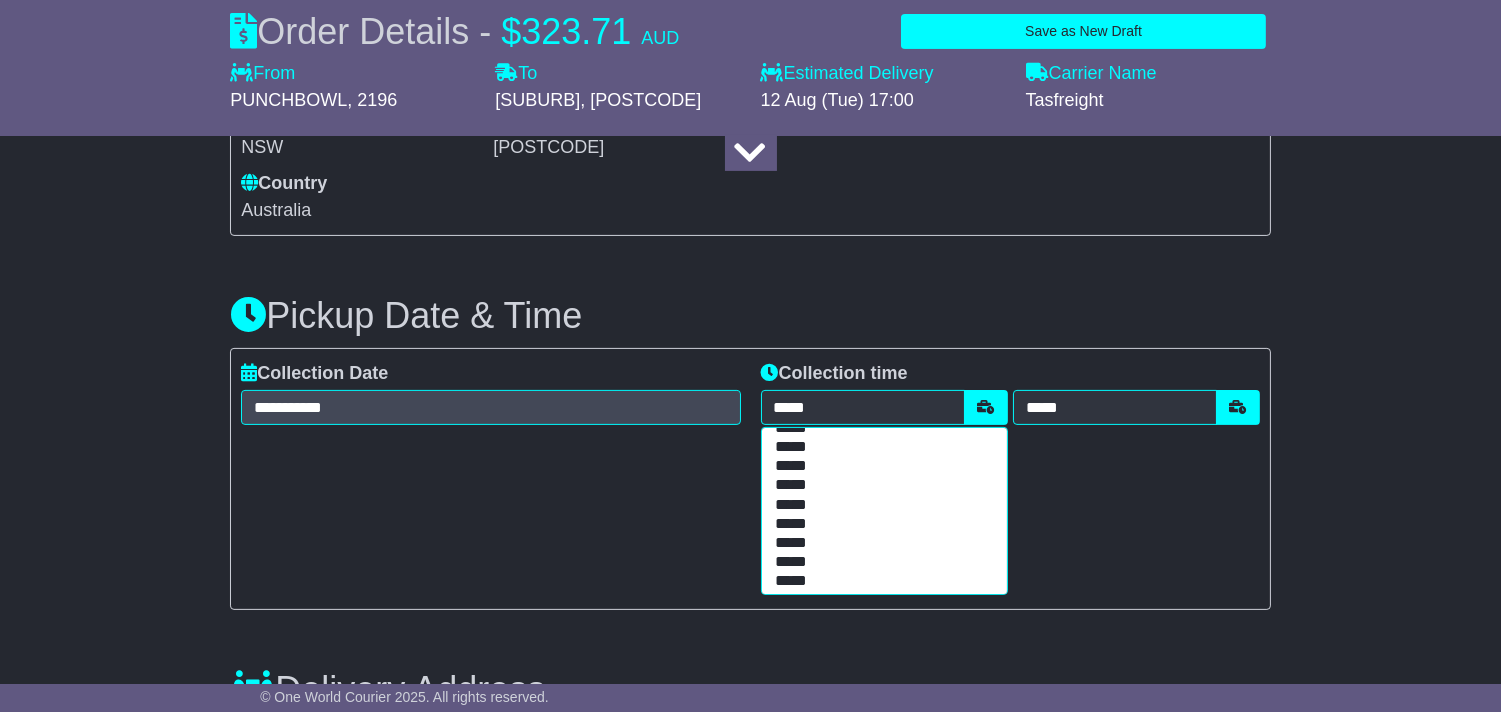 drag, startPoint x: 798, startPoint y: 478, endPoint x: 945, endPoint y: 448, distance: 150.03 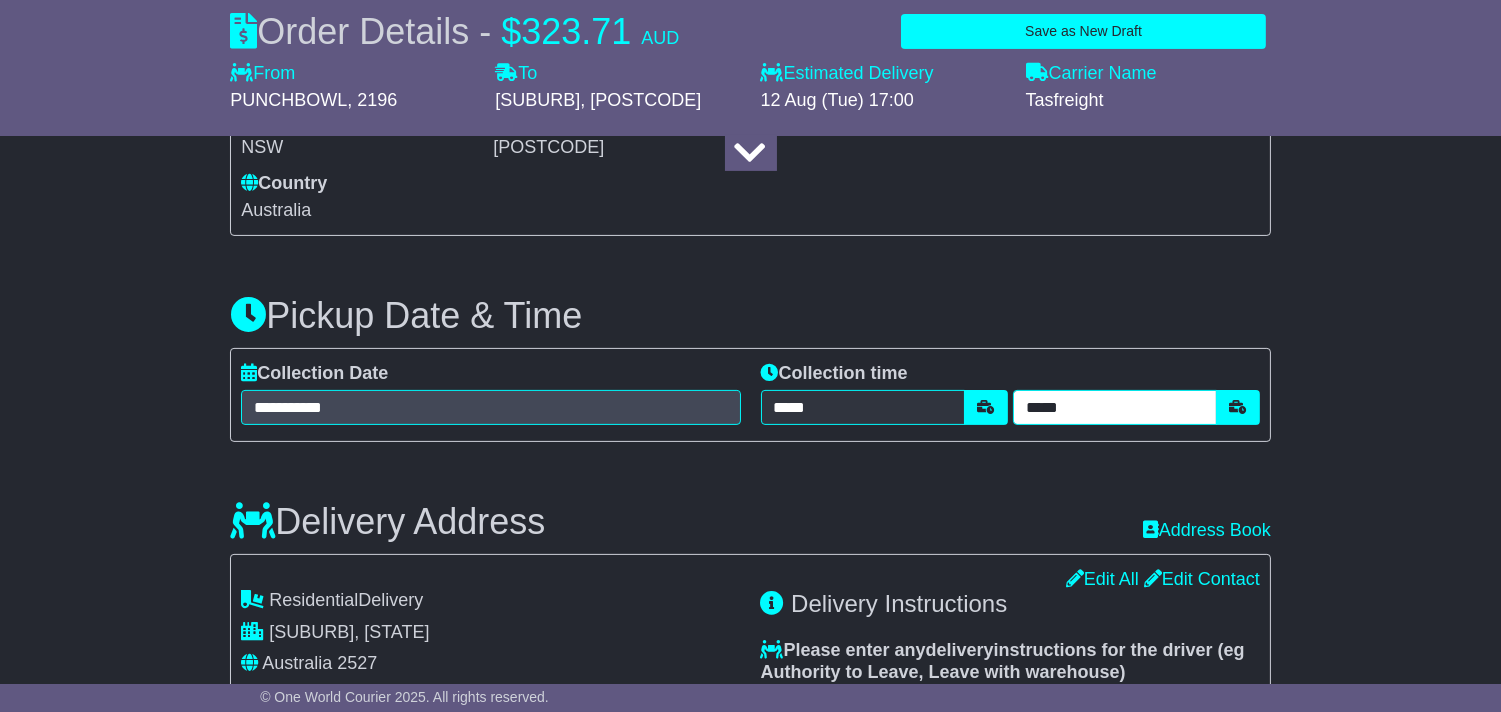 click on "*****" at bounding box center [1115, 407] 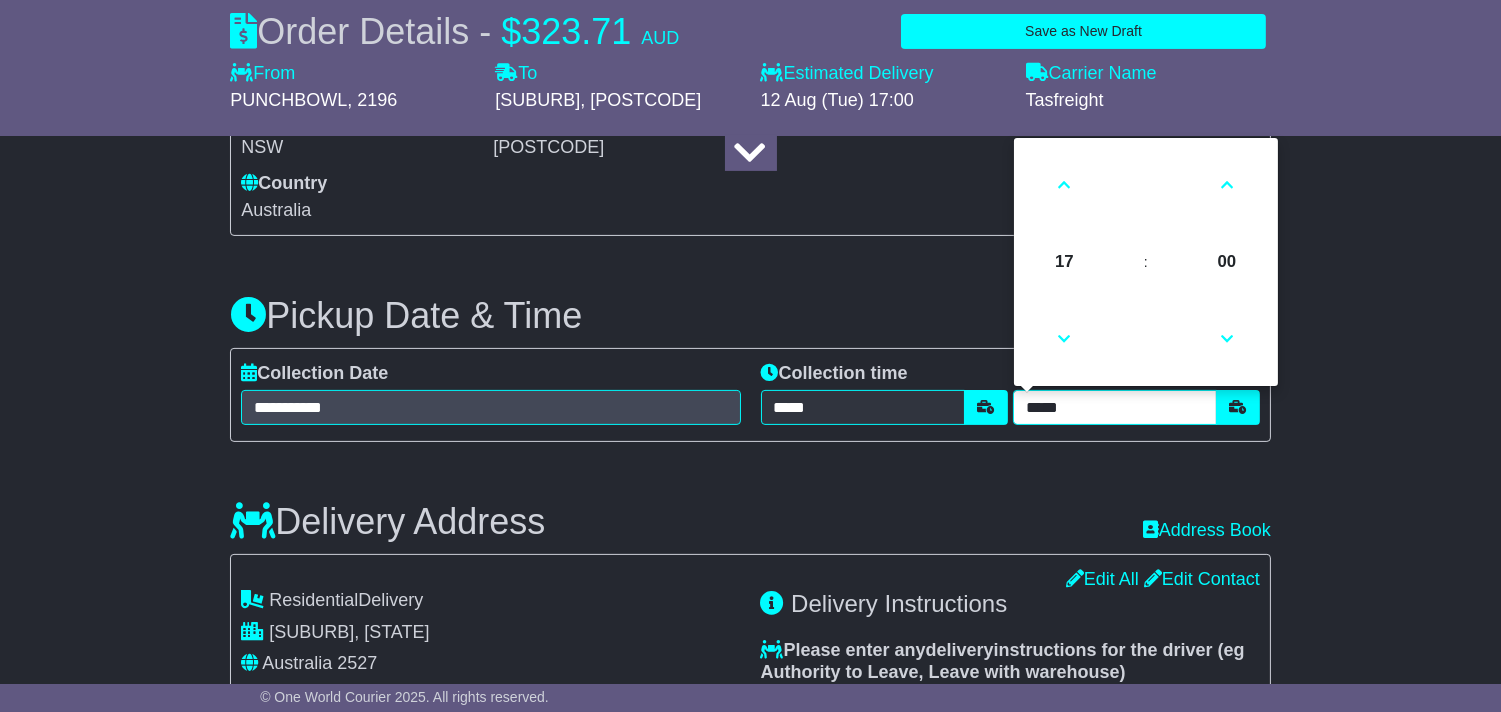 click on "*****" at bounding box center [1115, 407] 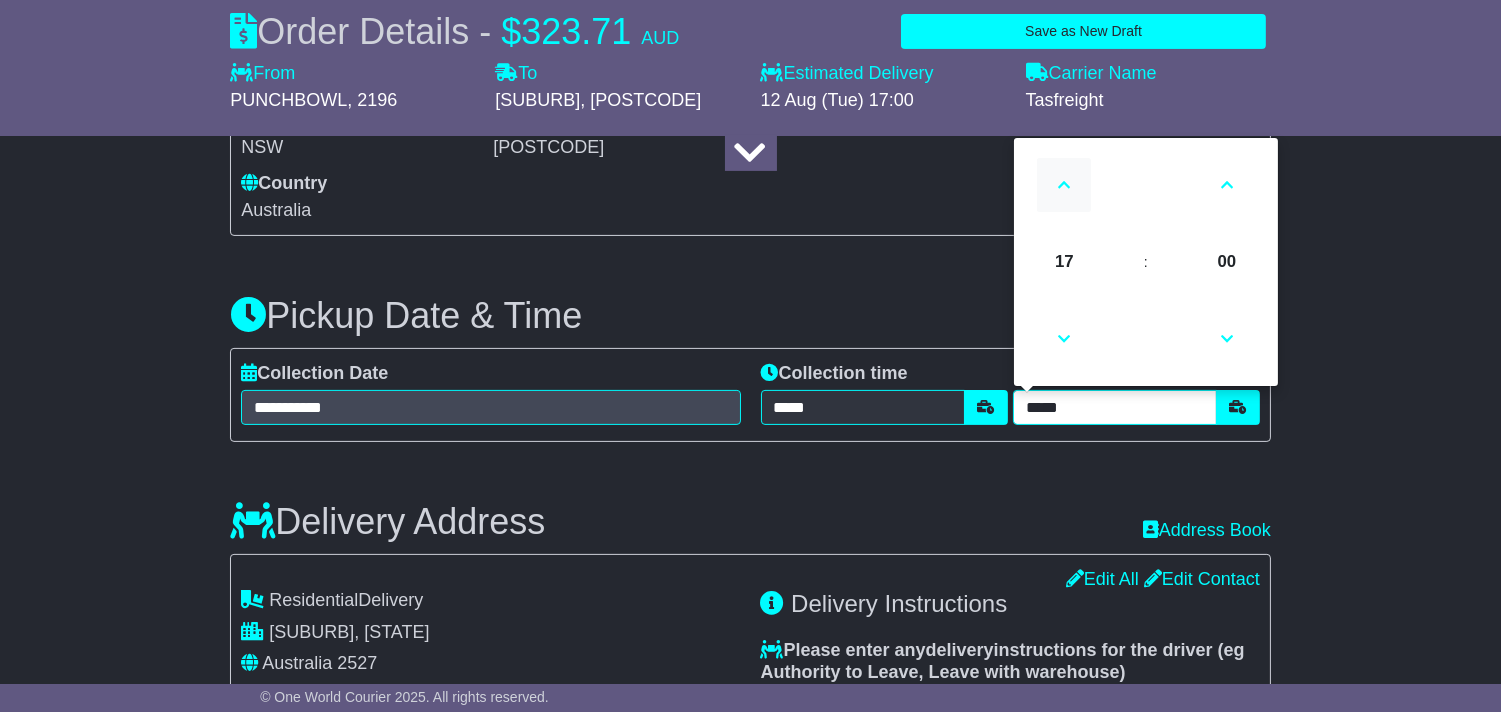 click at bounding box center [1064, 185] 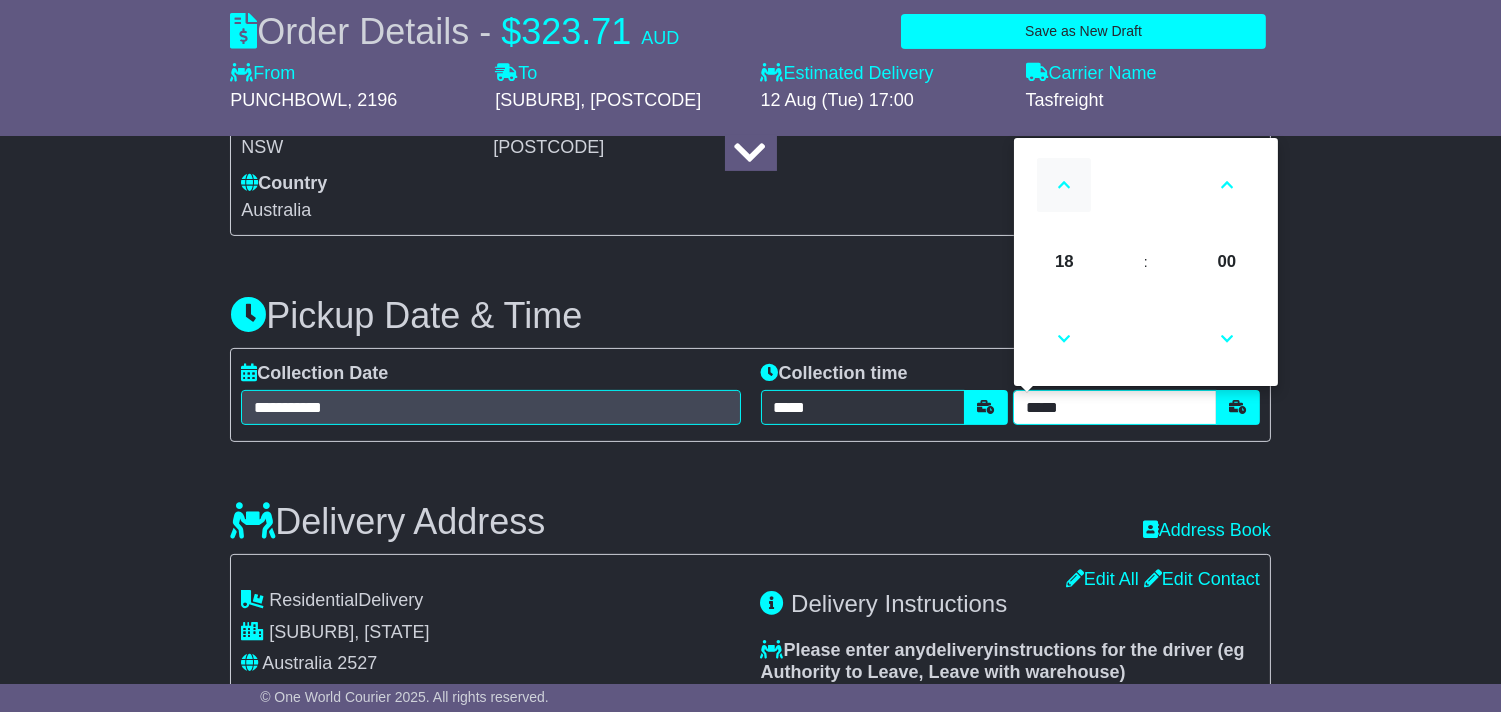 click at bounding box center (1064, 185) 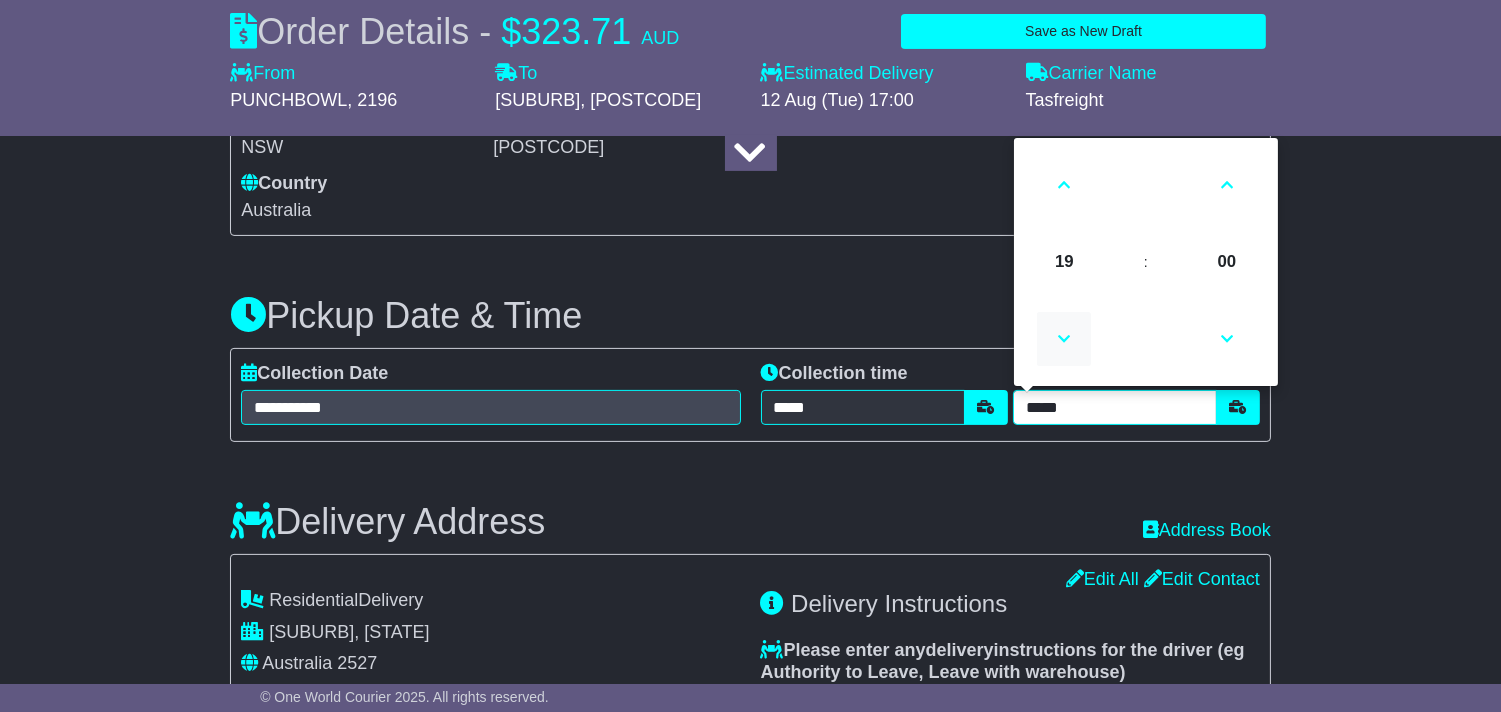 click at bounding box center [1064, 339] 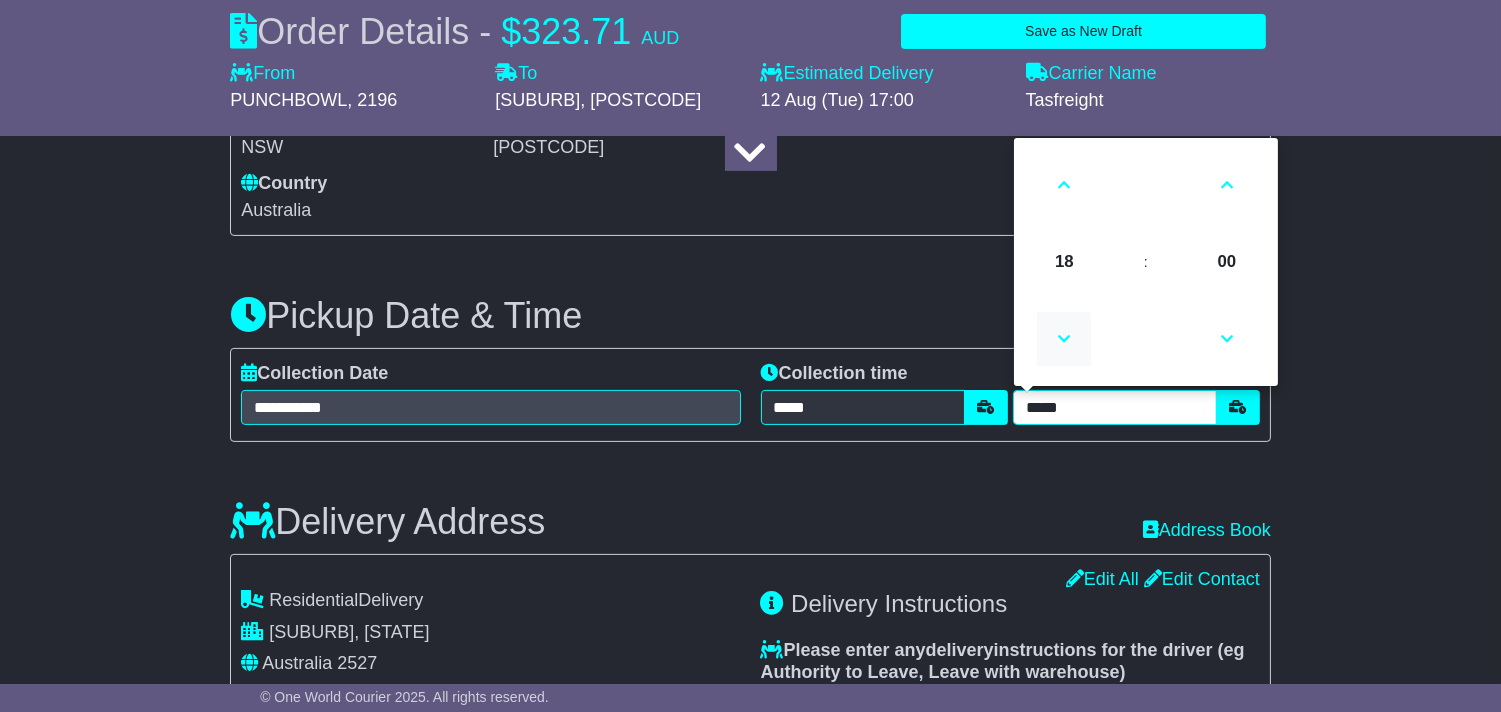 click at bounding box center [1064, 339] 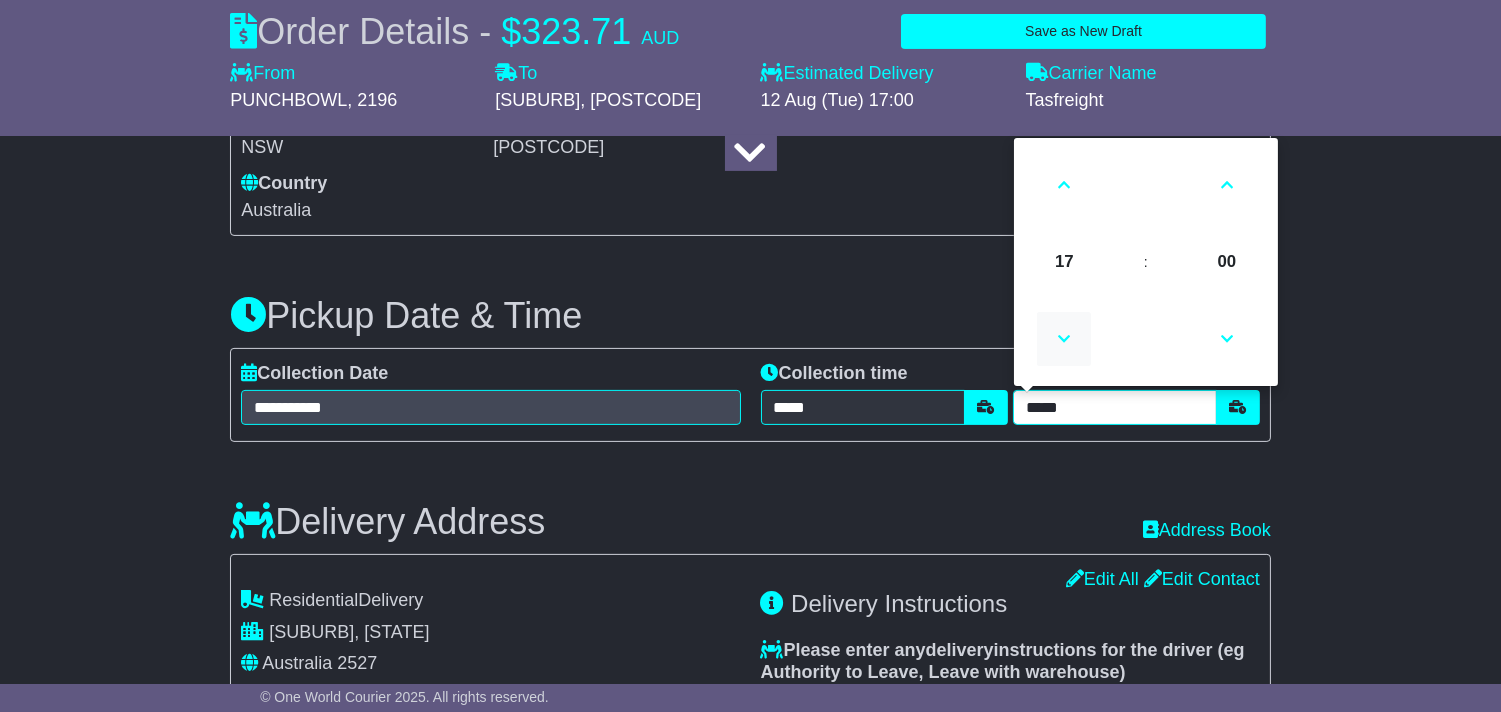 click at bounding box center [1064, 339] 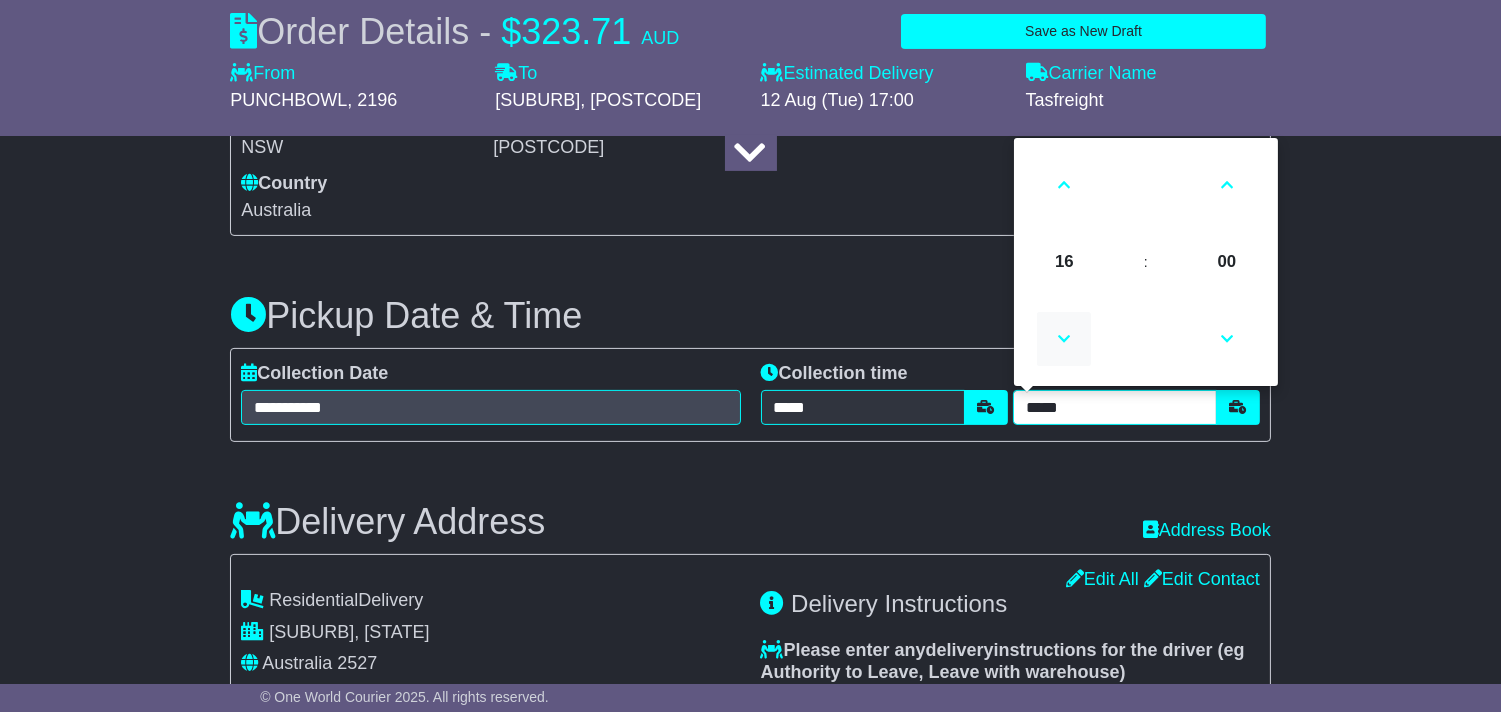 click at bounding box center [1064, 339] 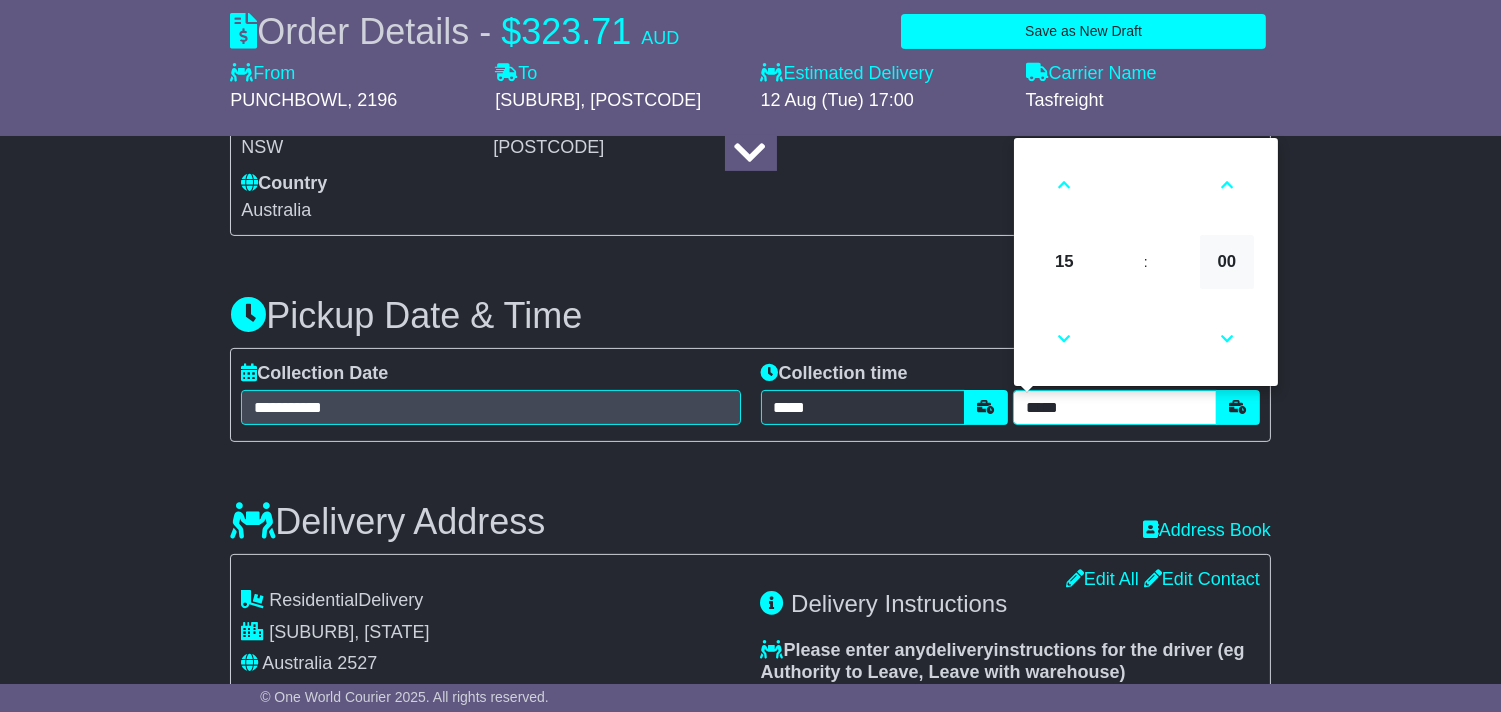 click on "00" at bounding box center (1227, 262) 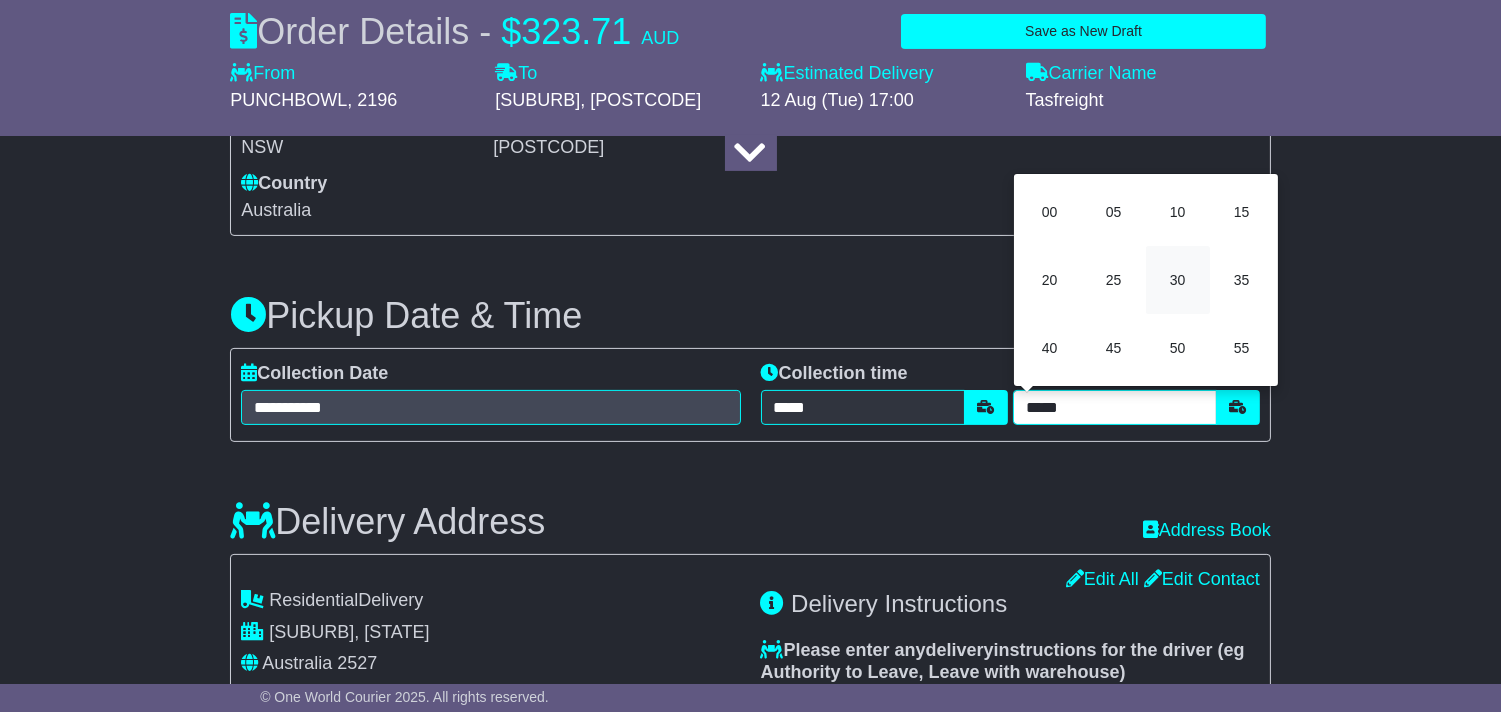 click on "30" at bounding box center (1178, 280) 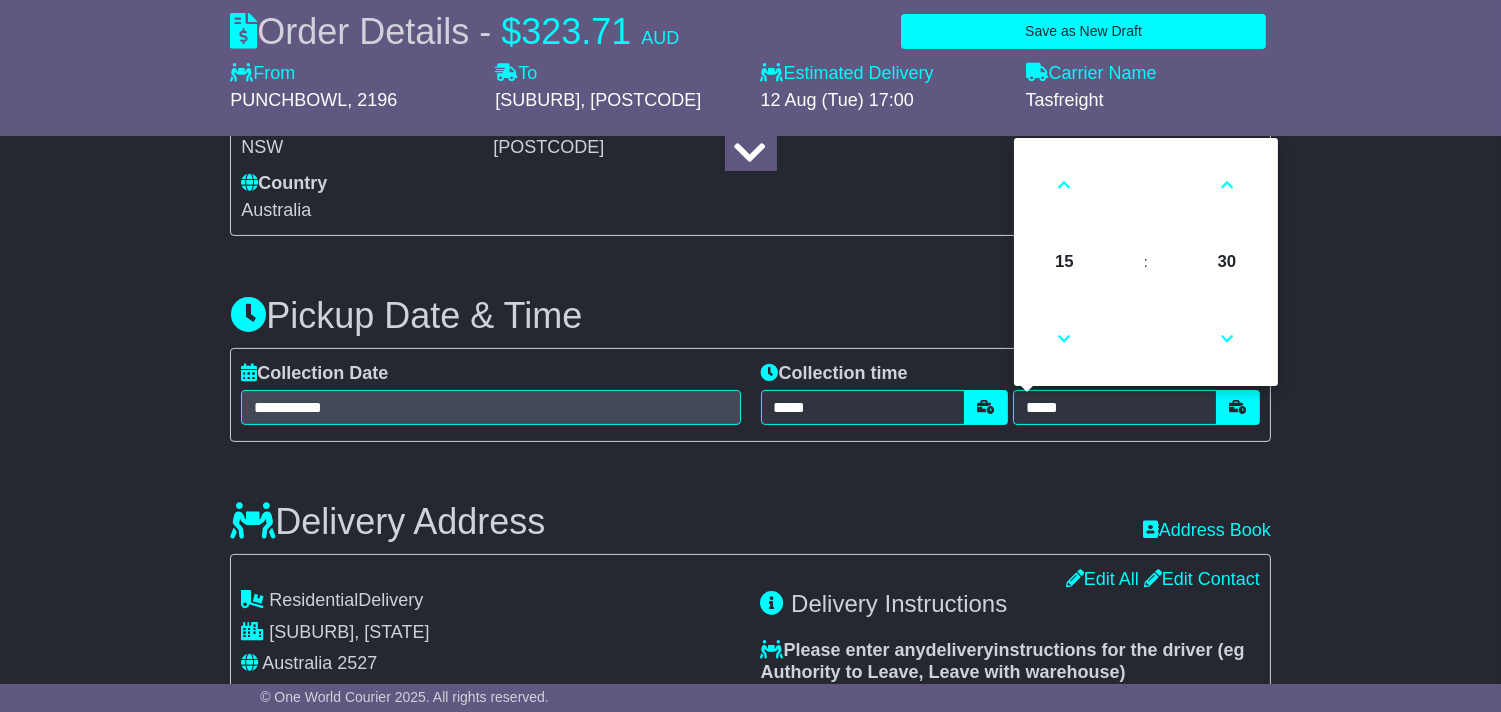 click on "**********" at bounding box center (750, 683) 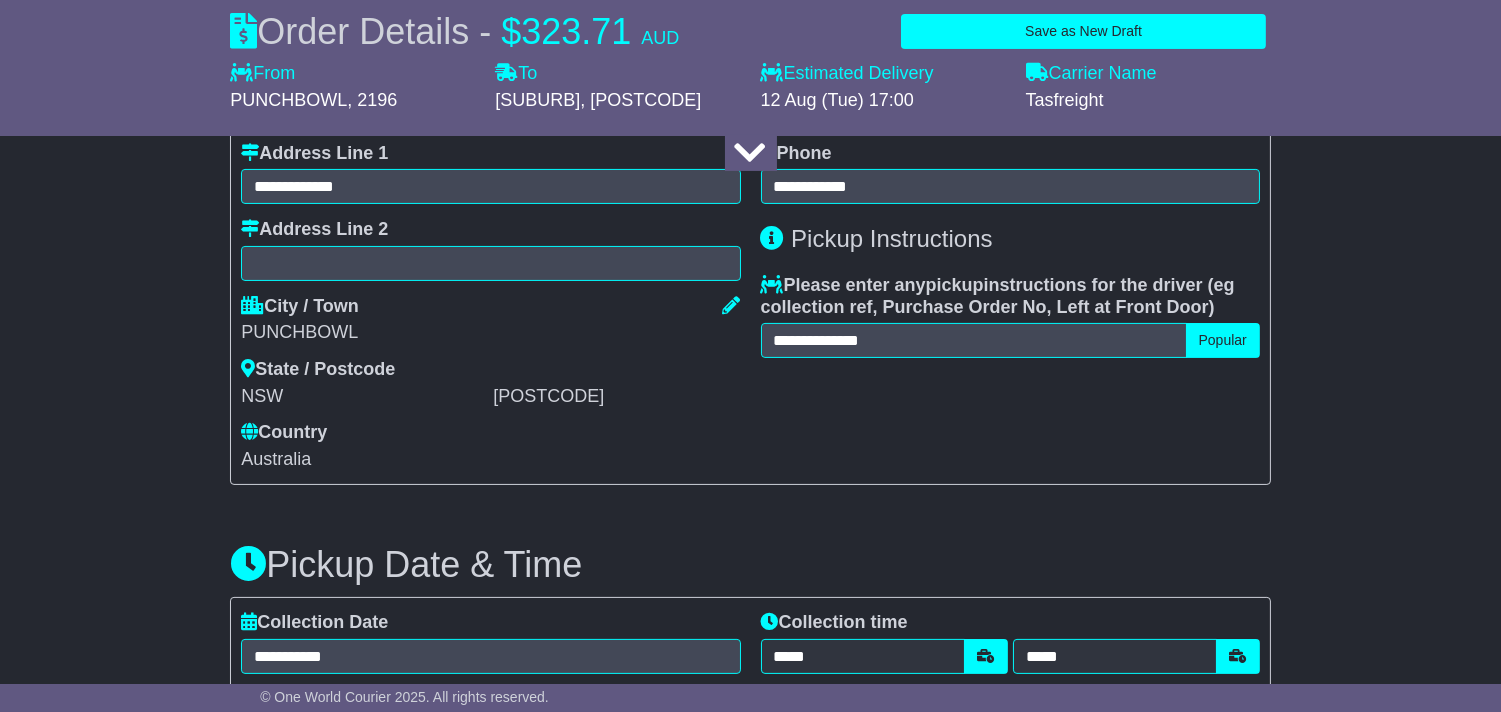 scroll, scrollTop: 888, scrollLeft: 0, axis: vertical 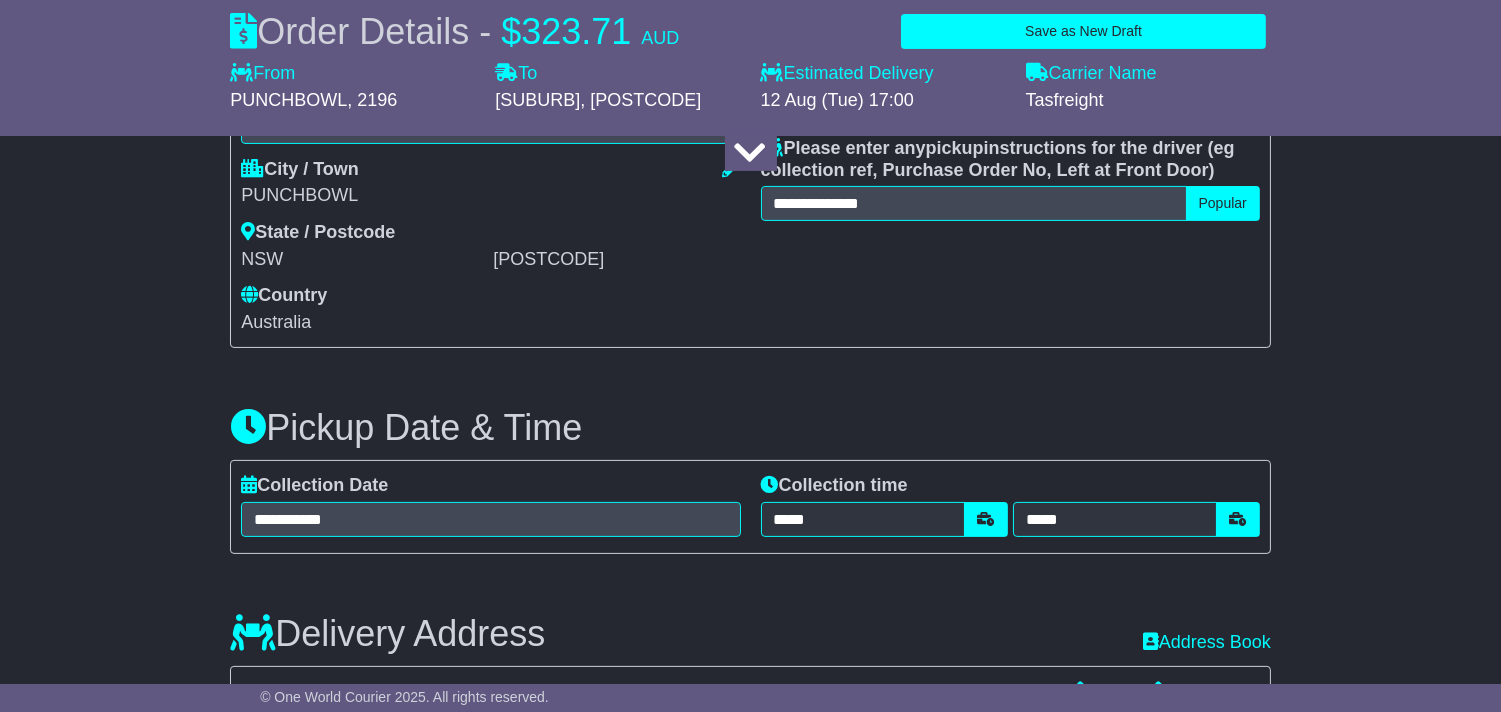 click on "**********" at bounding box center (750, 466) 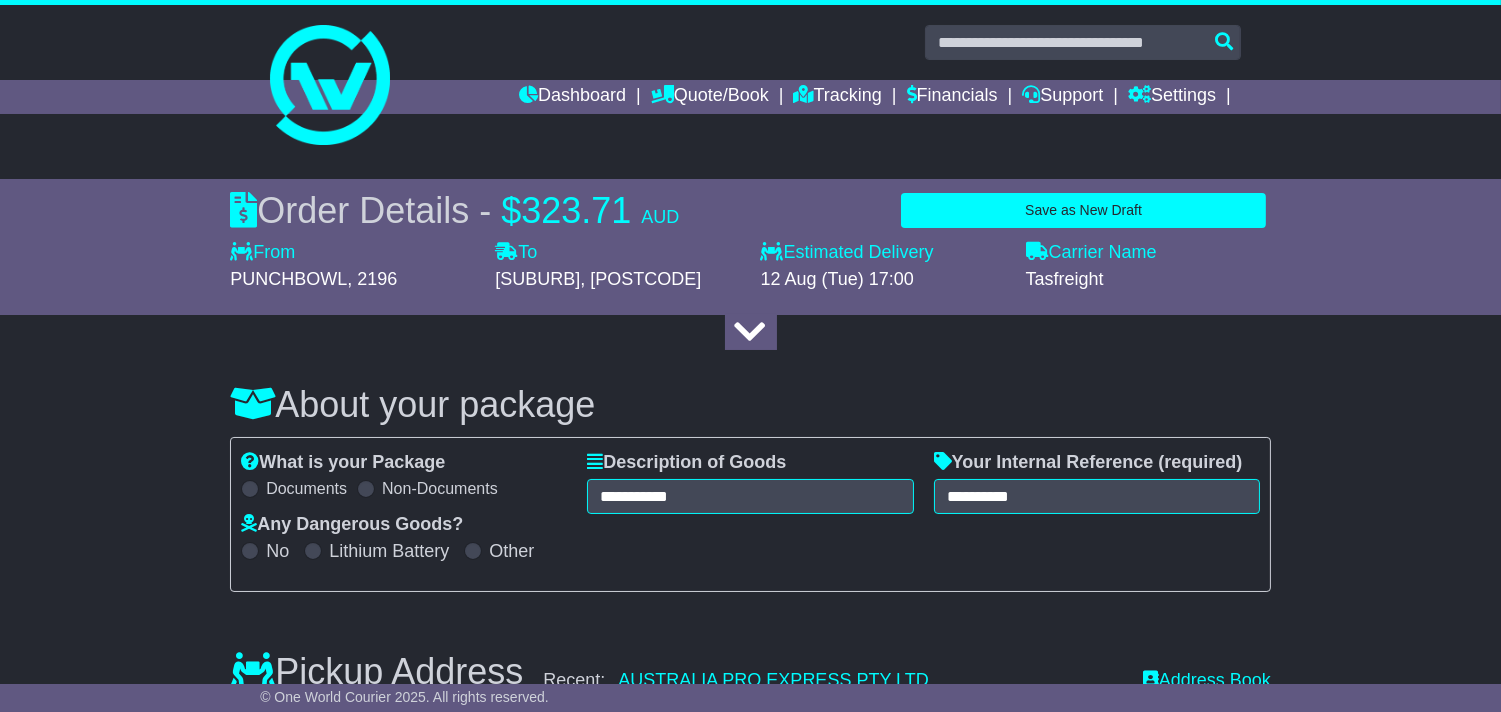 scroll, scrollTop: 333, scrollLeft: 0, axis: vertical 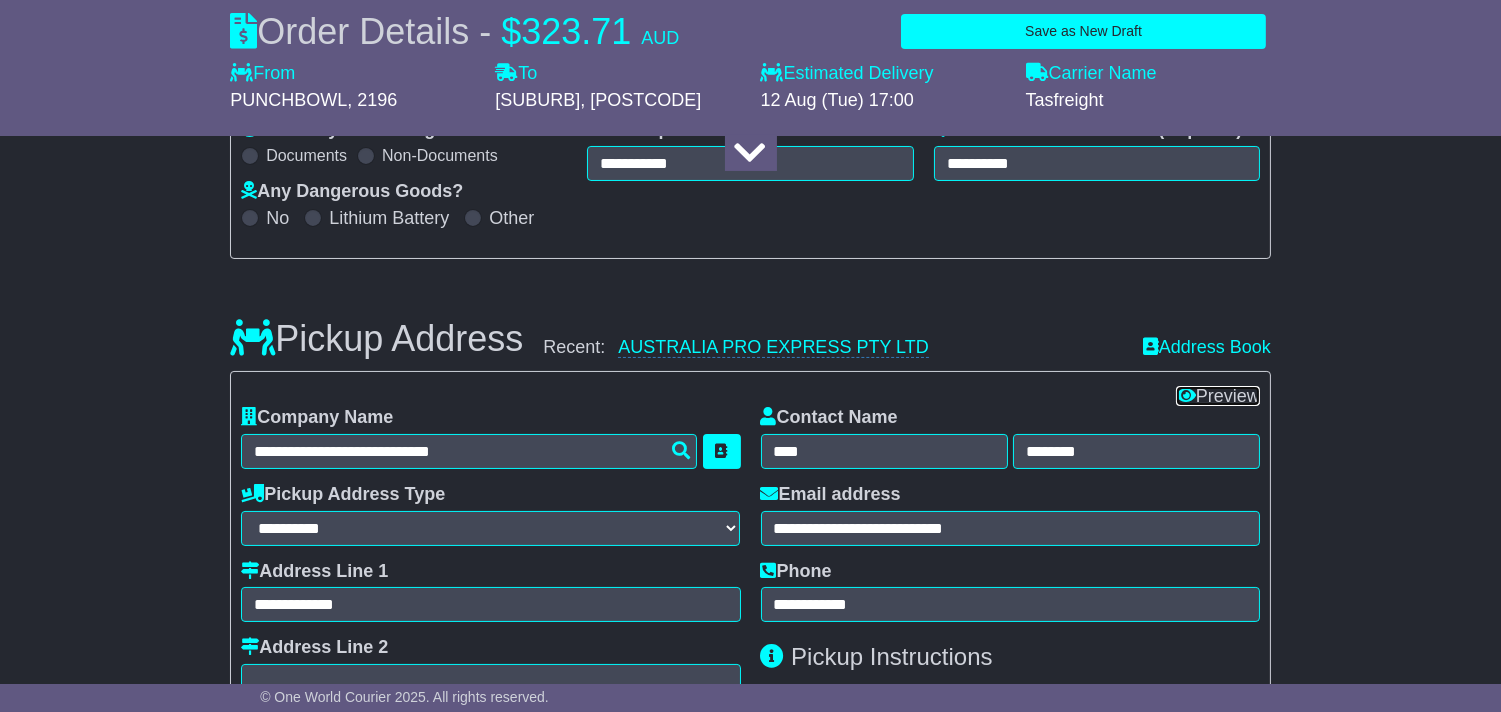 click on "Preview" at bounding box center [1218, 396] 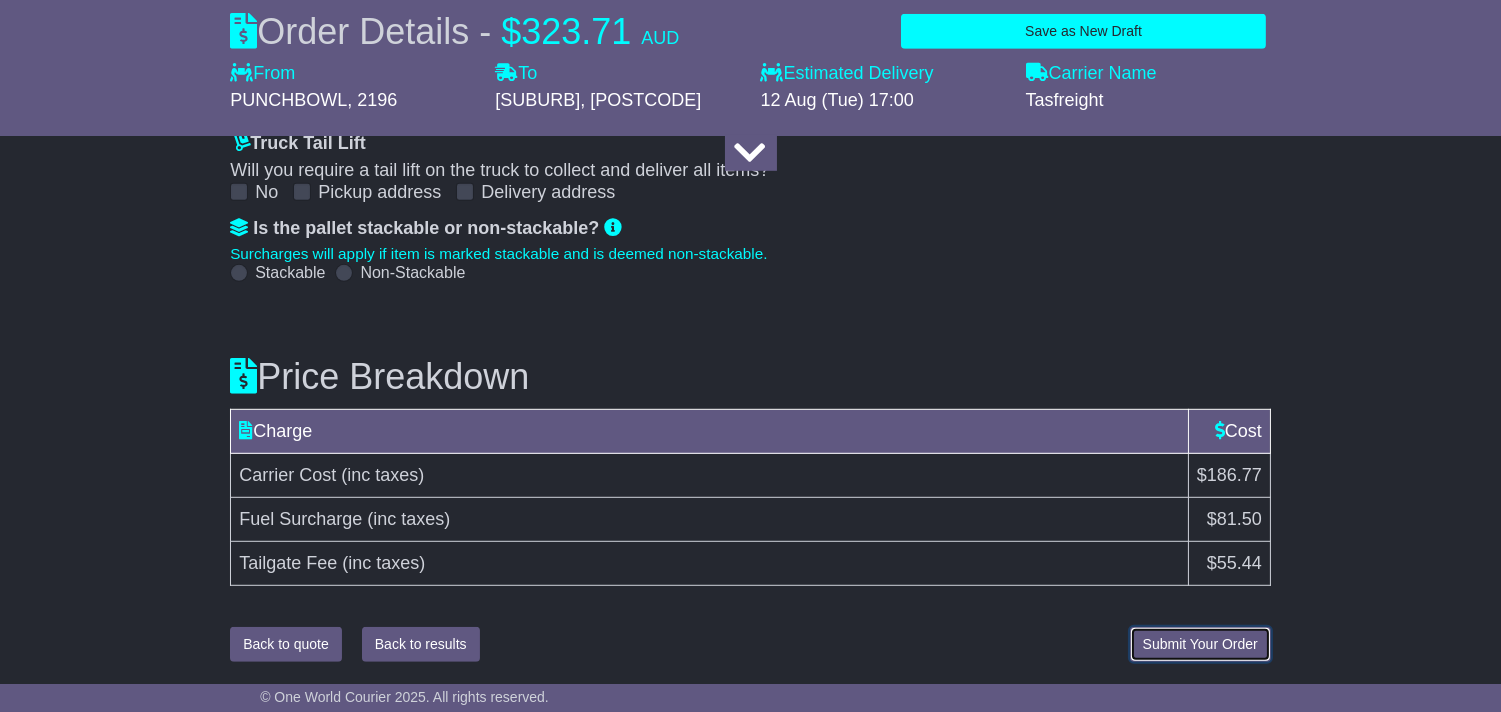 click on "Submit Your Order" at bounding box center [1200, 644] 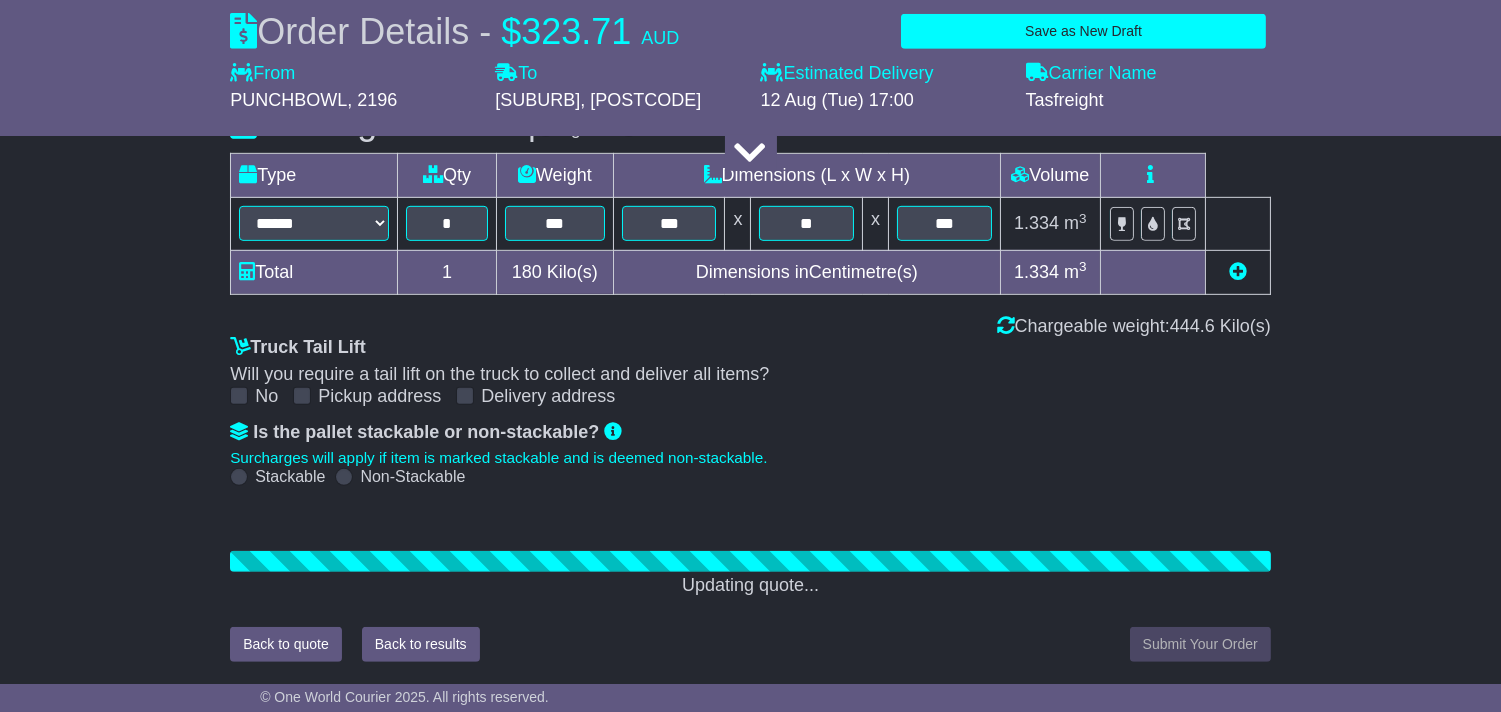 scroll, scrollTop: 2188, scrollLeft: 0, axis: vertical 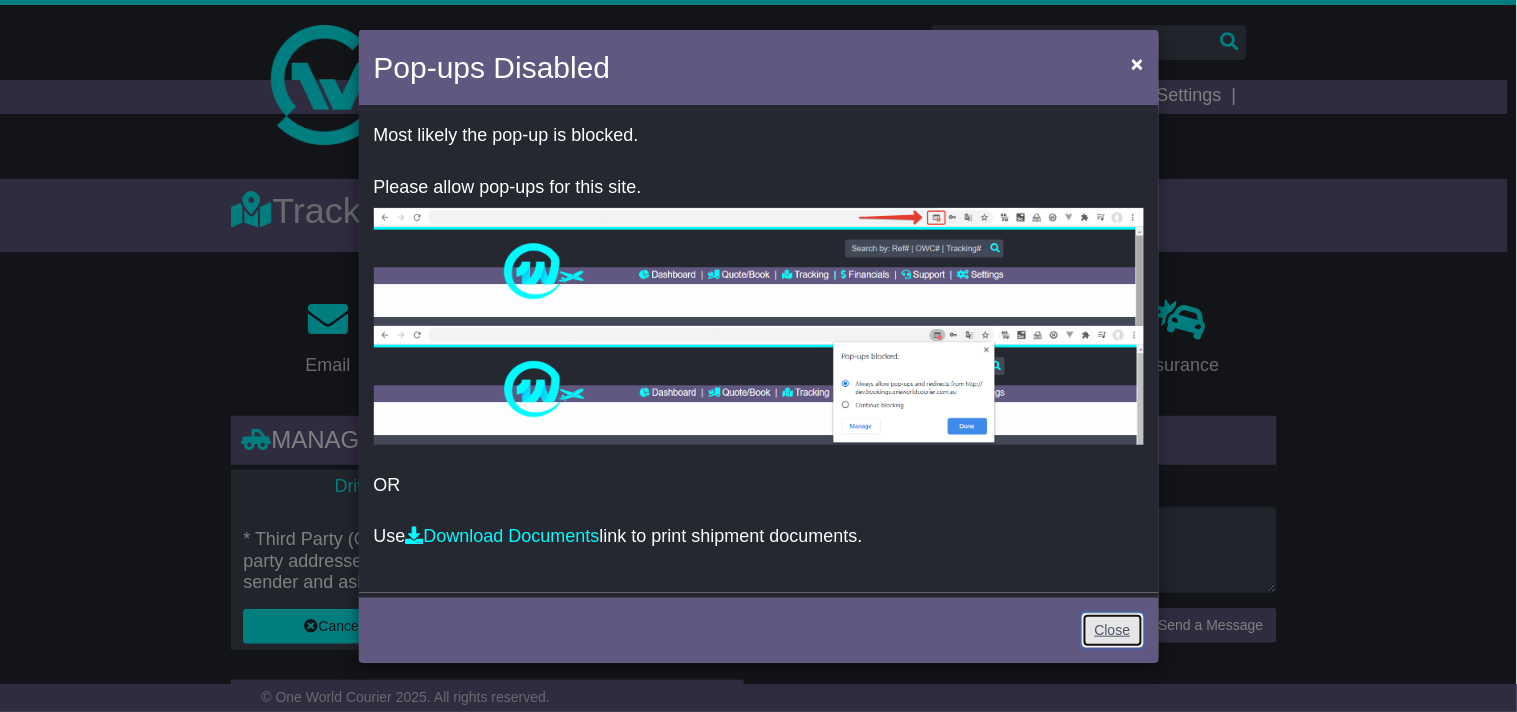 click on "Close" at bounding box center [1113, 630] 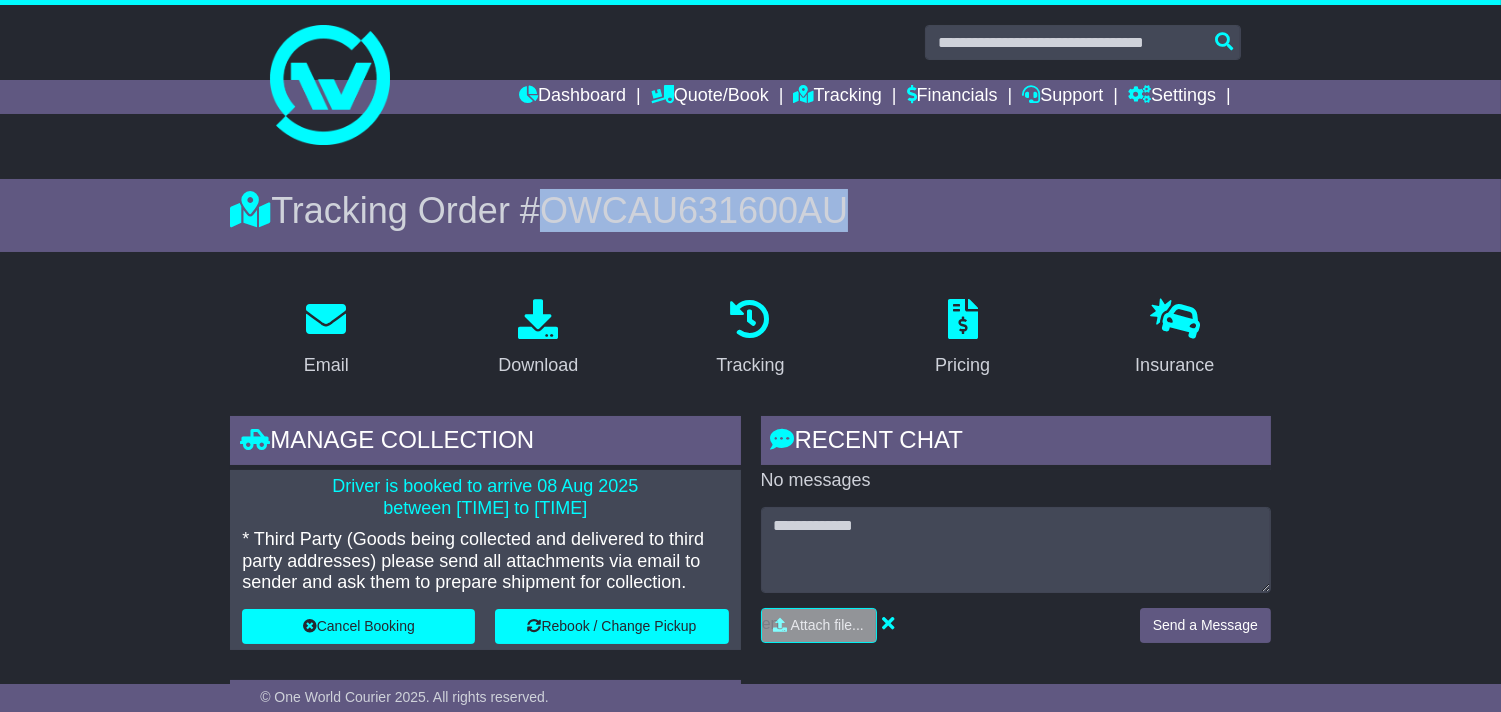 drag, startPoint x: 554, startPoint y: 212, endPoint x: 1238, endPoint y: 275, distance: 686.8952 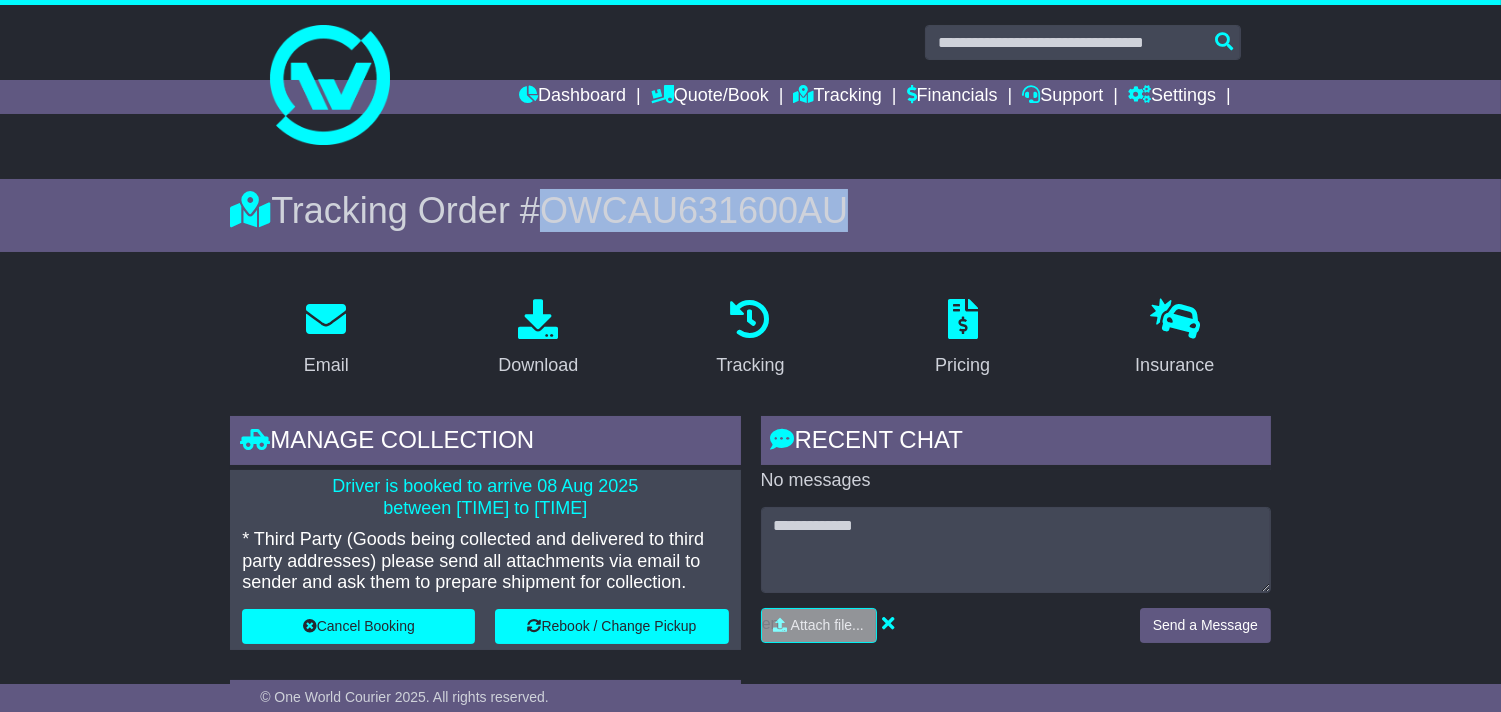 click on "Tracking Order # OWCAU631600AU" at bounding box center [750, 210] 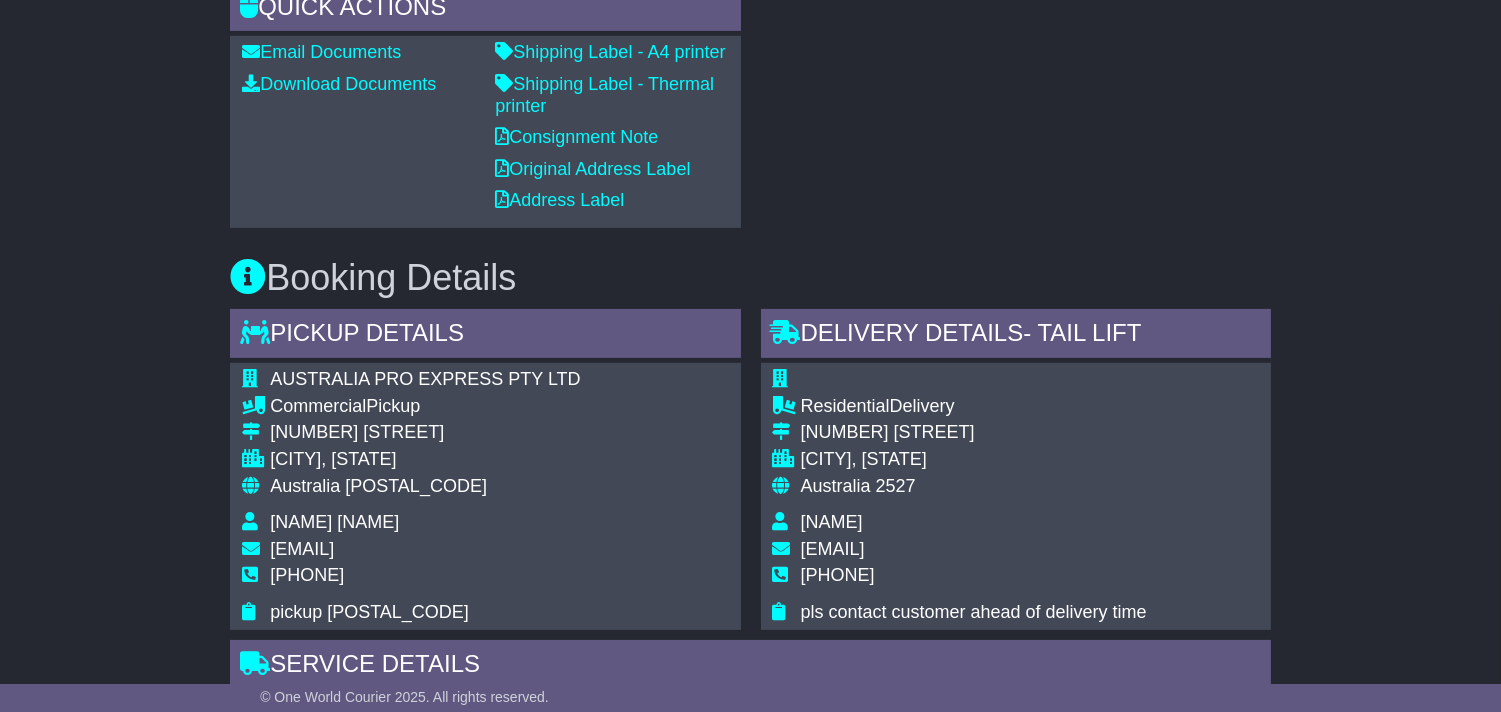 scroll, scrollTop: 1111, scrollLeft: 0, axis: vertical 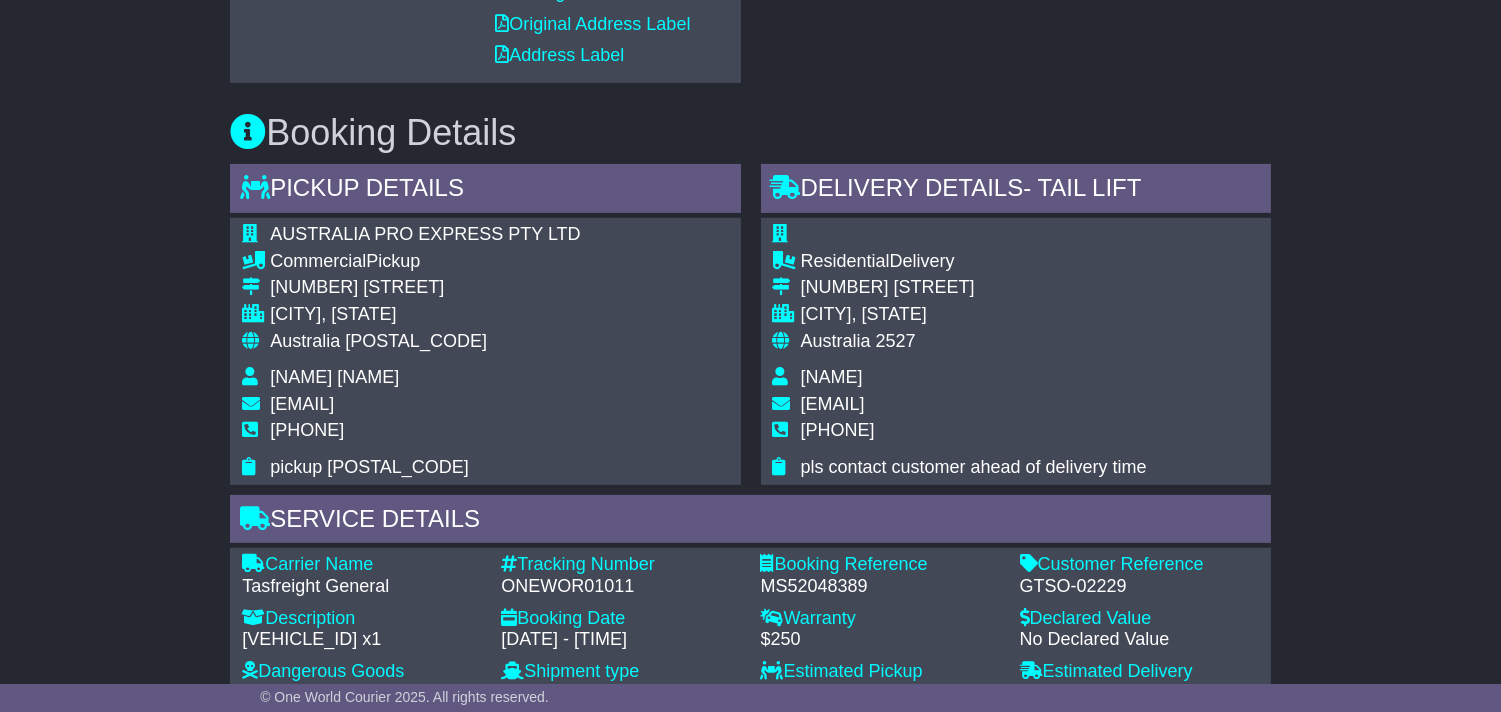 click on "ONEWOR01011" at bounding box center [620, 587] 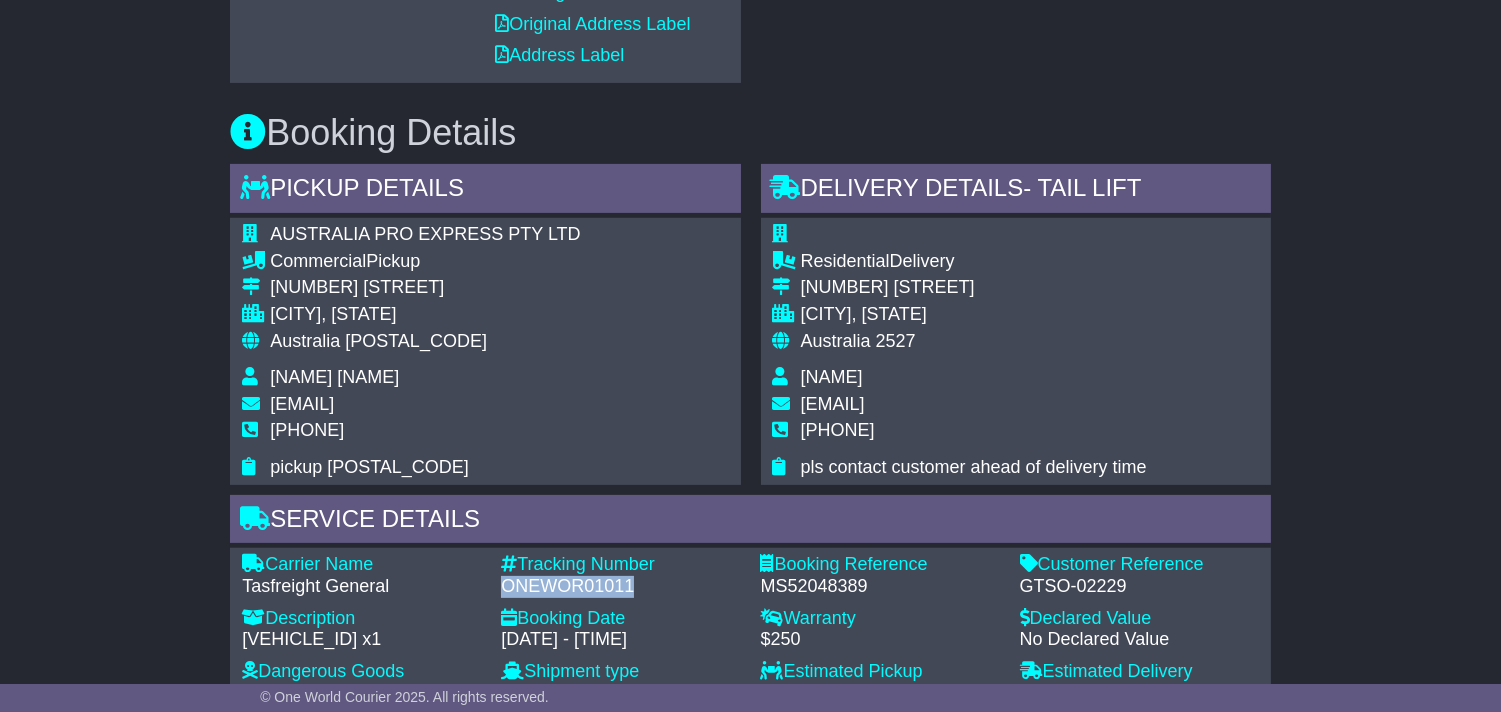 click on "ONEWOR01011" at bounding box center (620, 587) 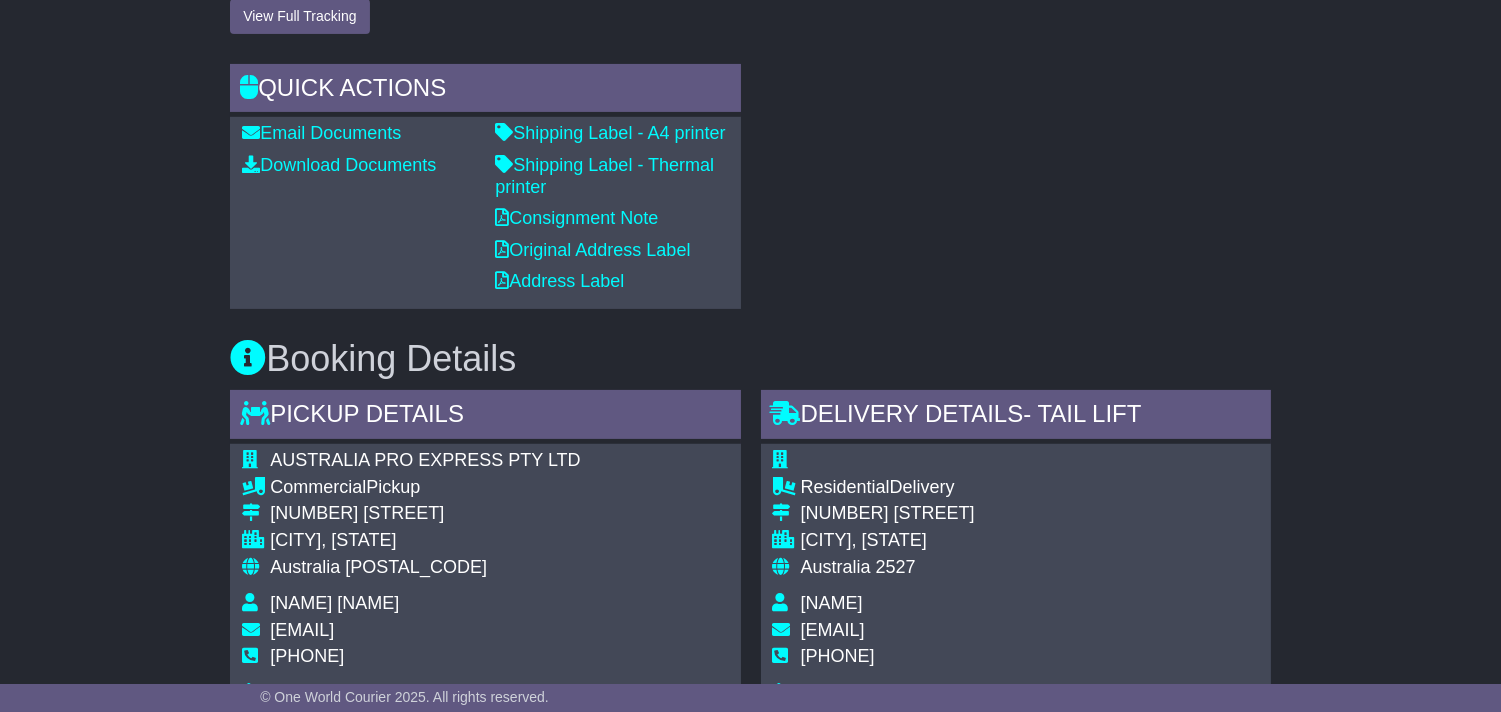 scroll, scrollTop: 777, scrollLeft: 0, axis: vertical 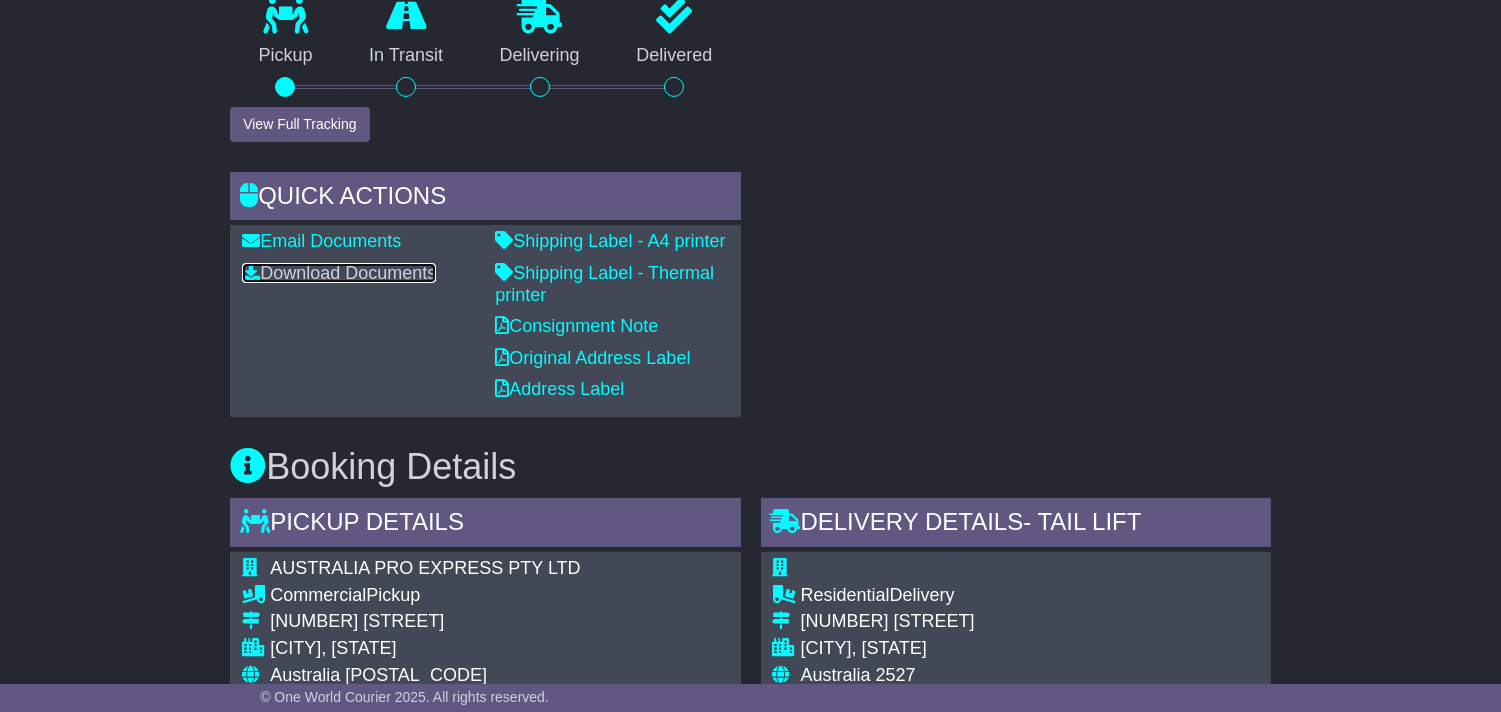 click on "Download Documents" at bounding box center [339, 273] 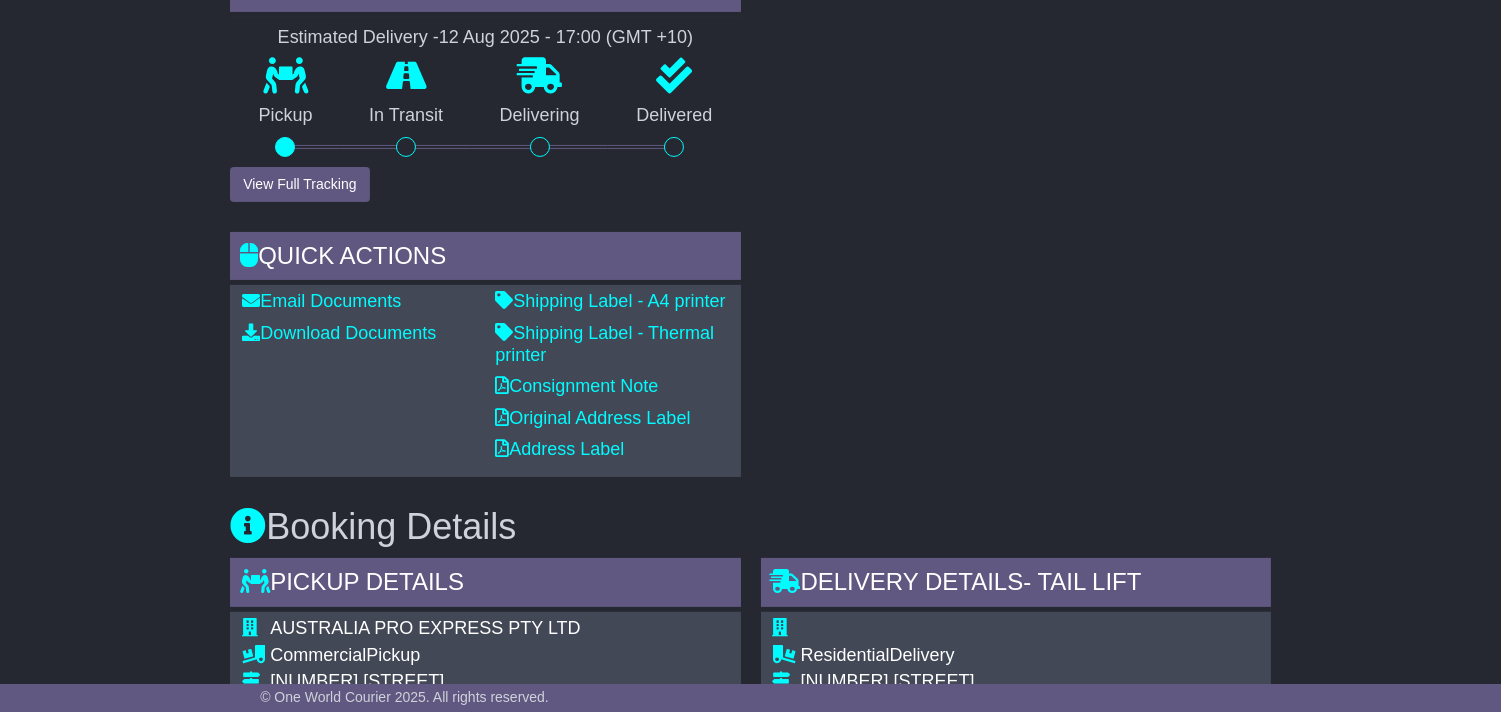 scroll, scrollTop: 666, scrollLeft: 0, axis: vertical 